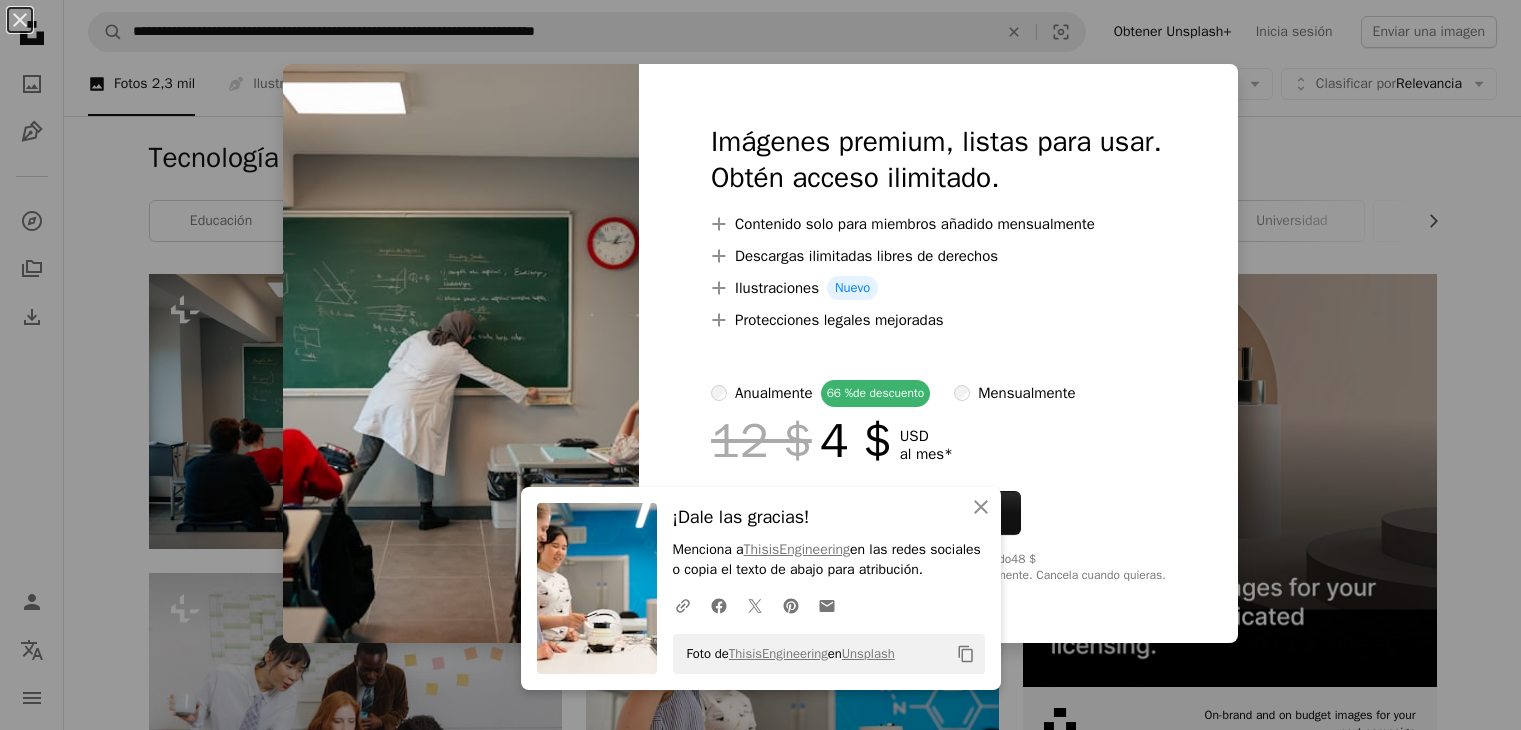 scroll, scrollTop: 0, scrollLeft: 0, axis: both 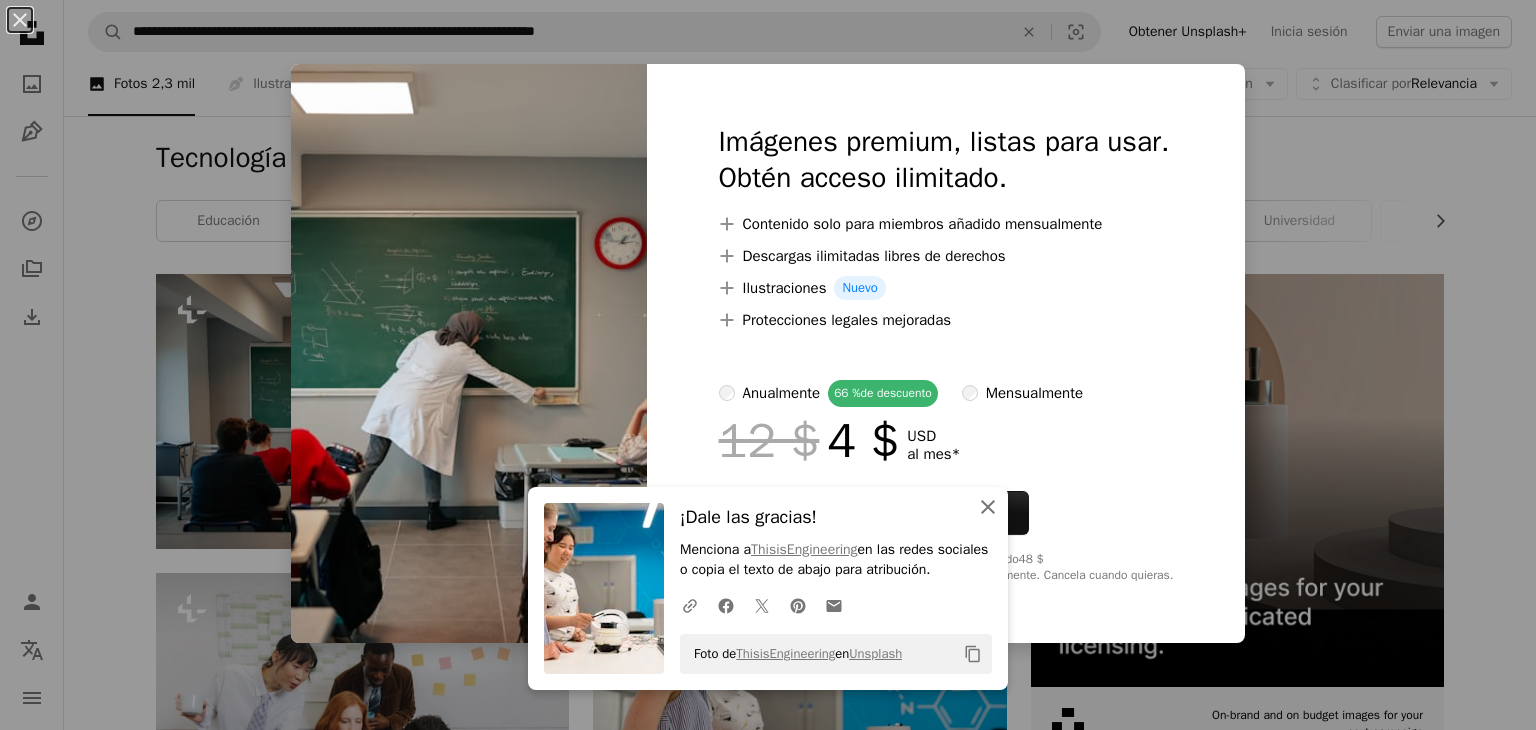 click 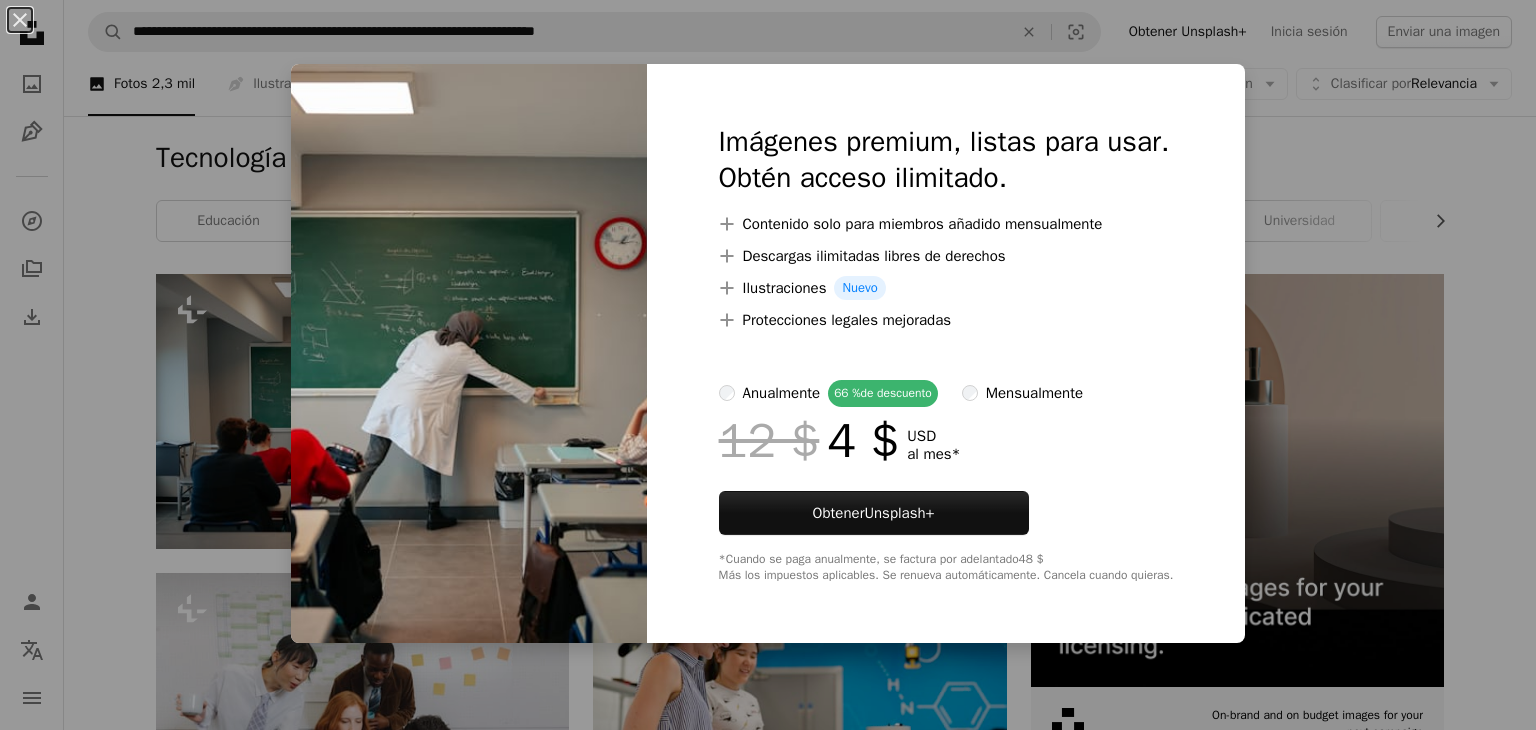 click on "12 $   4 $ USD al mes *" at bounding box center [946, 441] 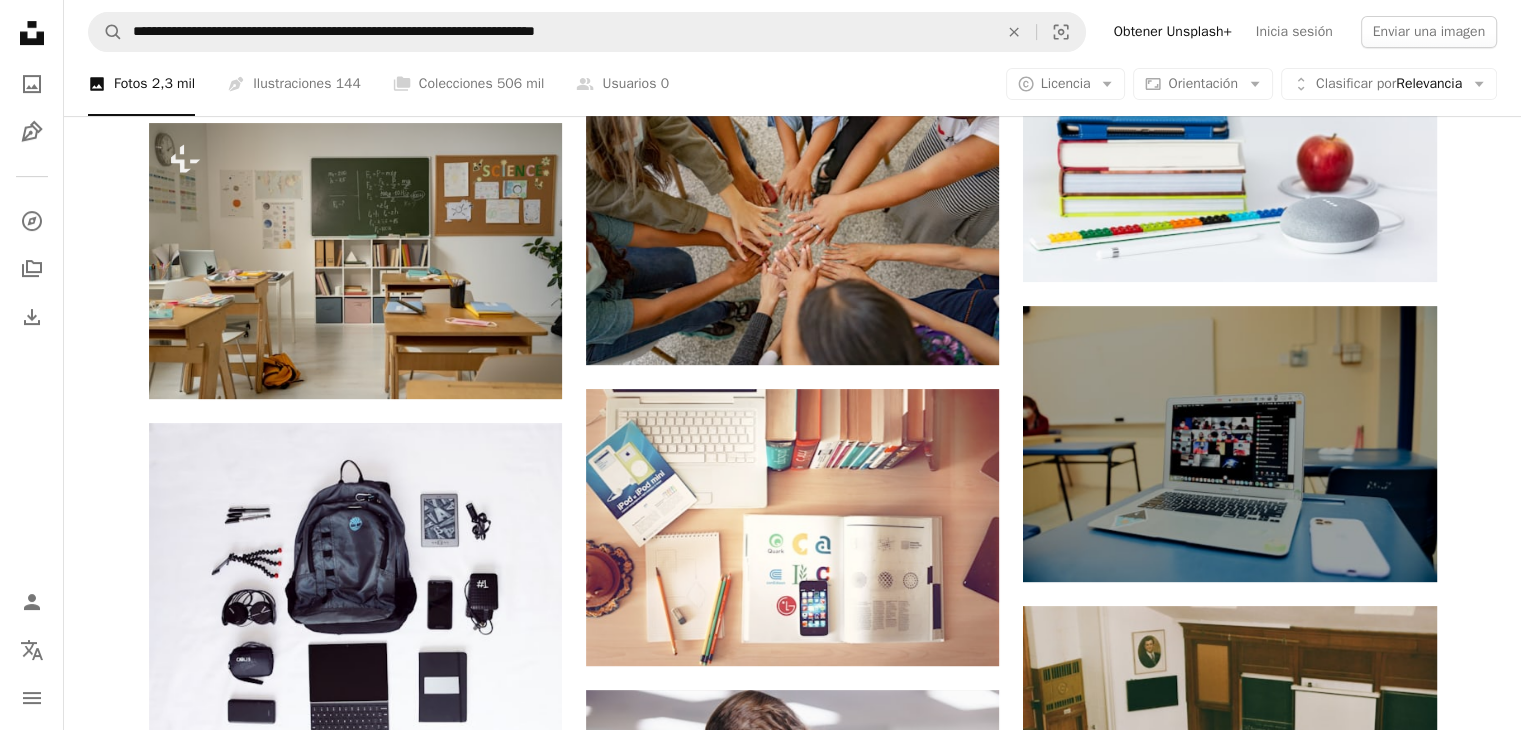 scroll, scrollTop: 800, scrollLeft: 0, axis: vertical 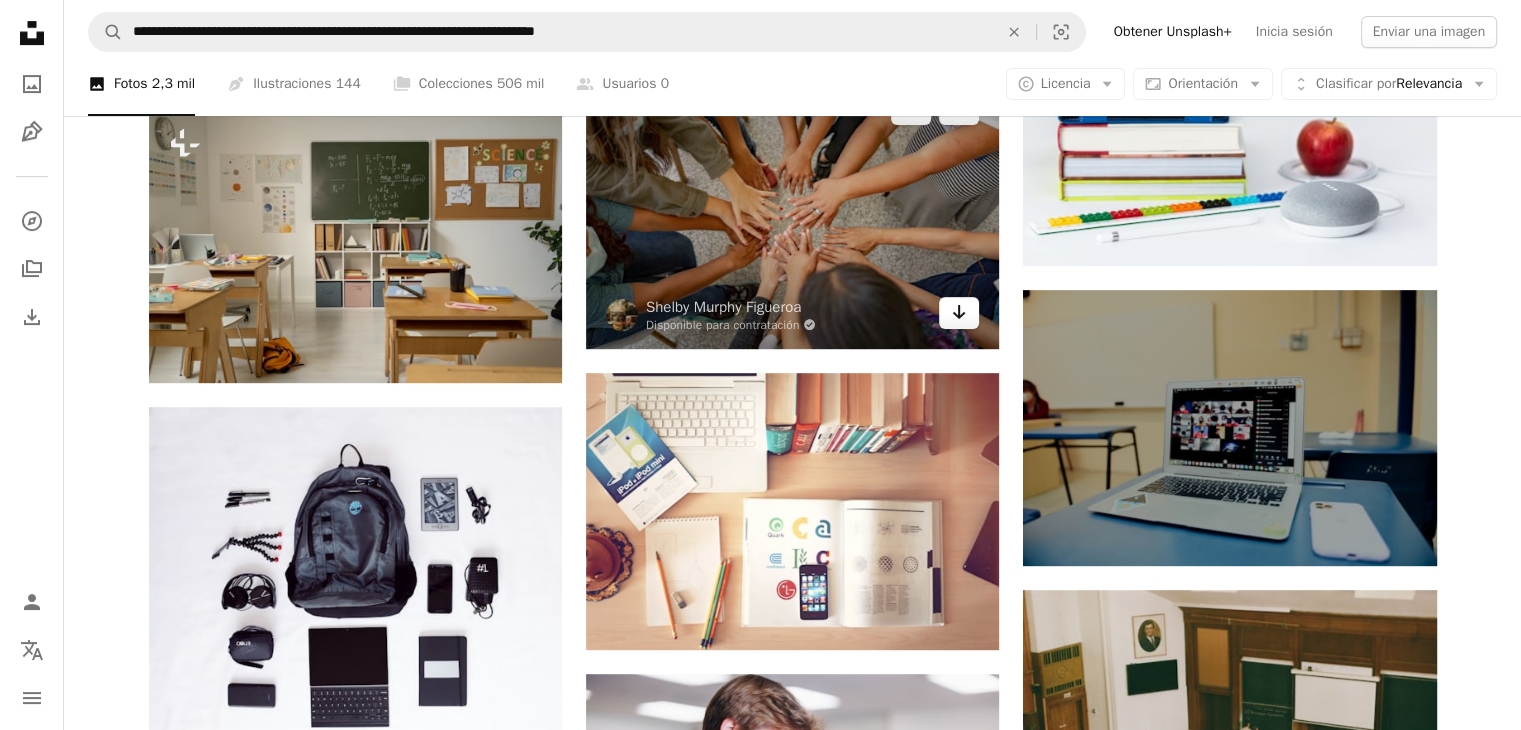 click on "Arrow pointing down" 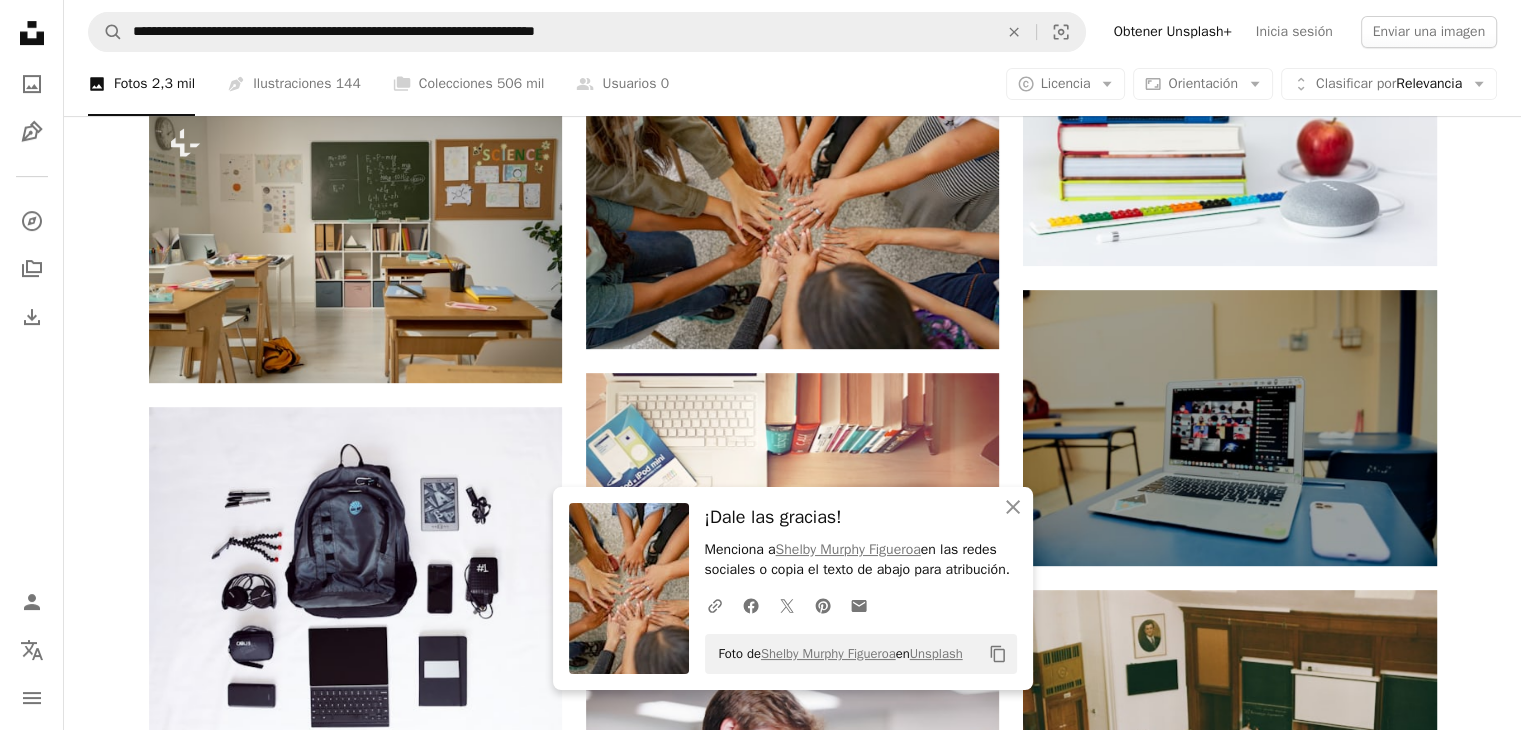 click on "Plus sign for Unsplash+ A heart A plus sign Yunus Tuğ Para  Unsplash+ A lock   Descargar Plus sign for Unsplash+ A heart A plus sign A F Para  Unsplash+ A lock   Descargar Plus sign for Unsplash+ A heart A plus sign Getty Images Para  Unsplash+ A lock   Descargar A heart A plus sign Dean Pugh Arrow pointing down A heart A plus sign Eugenia Pankiv Disponible para contratación A checkmark inside of a circle Arrow pointing down A heart A plus sign Nick Fithen Arrow pointing down A heart A plus sign Tra  Nguyen Arrow pointing down A heart A plus sign ThisisEngineering Arrow pointing down A heart A plus sign Shelby Murphy Figueroa Disponible para contratación A checkmark inside of a circle Arrow pointing down A heart A plus sign Aleks Dorohovich Arrow pointing down A heart A plus sign Dave Michael Disponible para contratación A checkmark inside of a circle Arrow pointing down A heart A plus sign MChe Lee Arrow pointing down Plus sign for Unsplash+ A heart A plus sign Yunus Tuğ Para  Unsplash+ A lock   A heart" at bounding box center [792, 802] 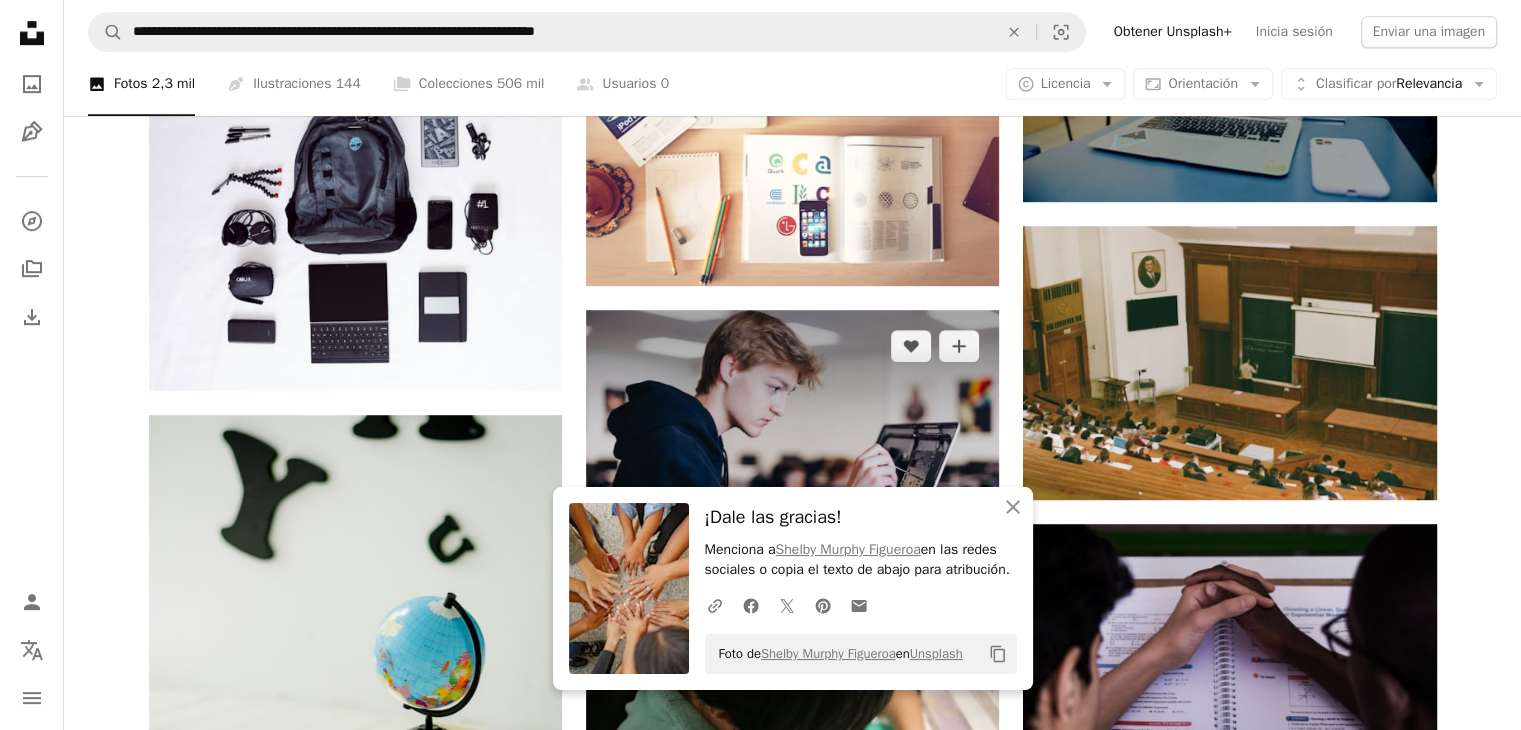 scroll, scrollTop: 1200, scrollLeft: 0, axis: vertical 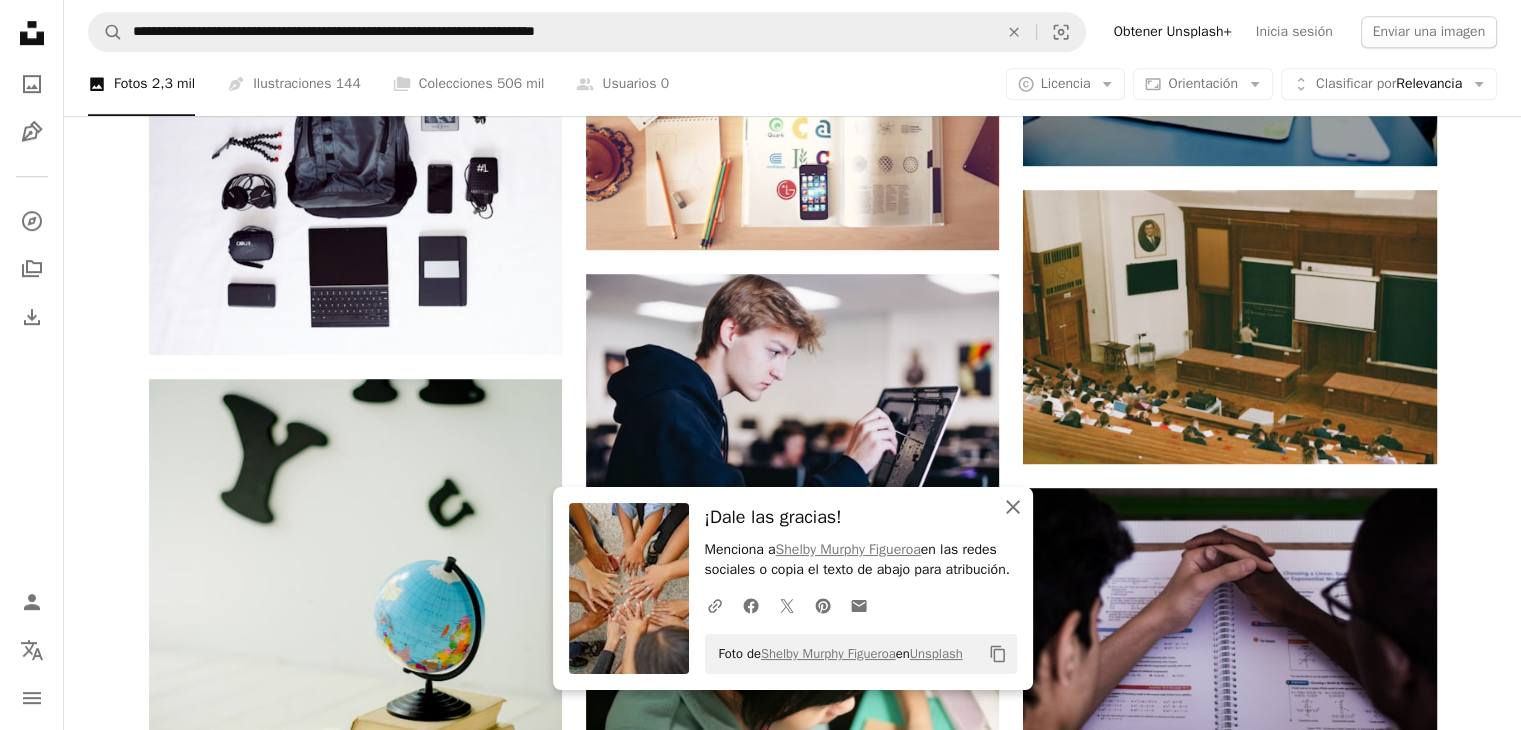 click on "An X shape" 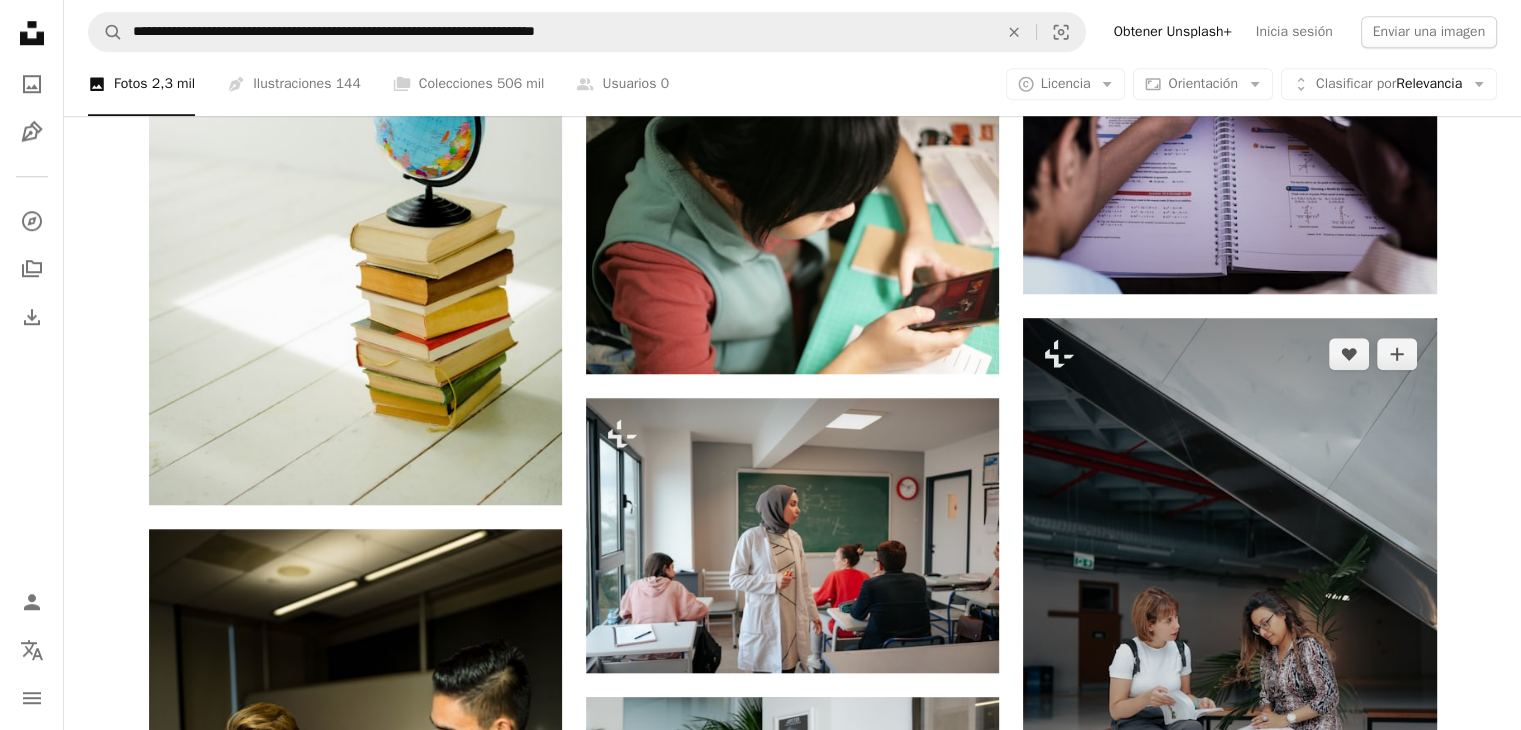 scroll, scrollTop: 1600, scrollLeft: 0, axis: vertical 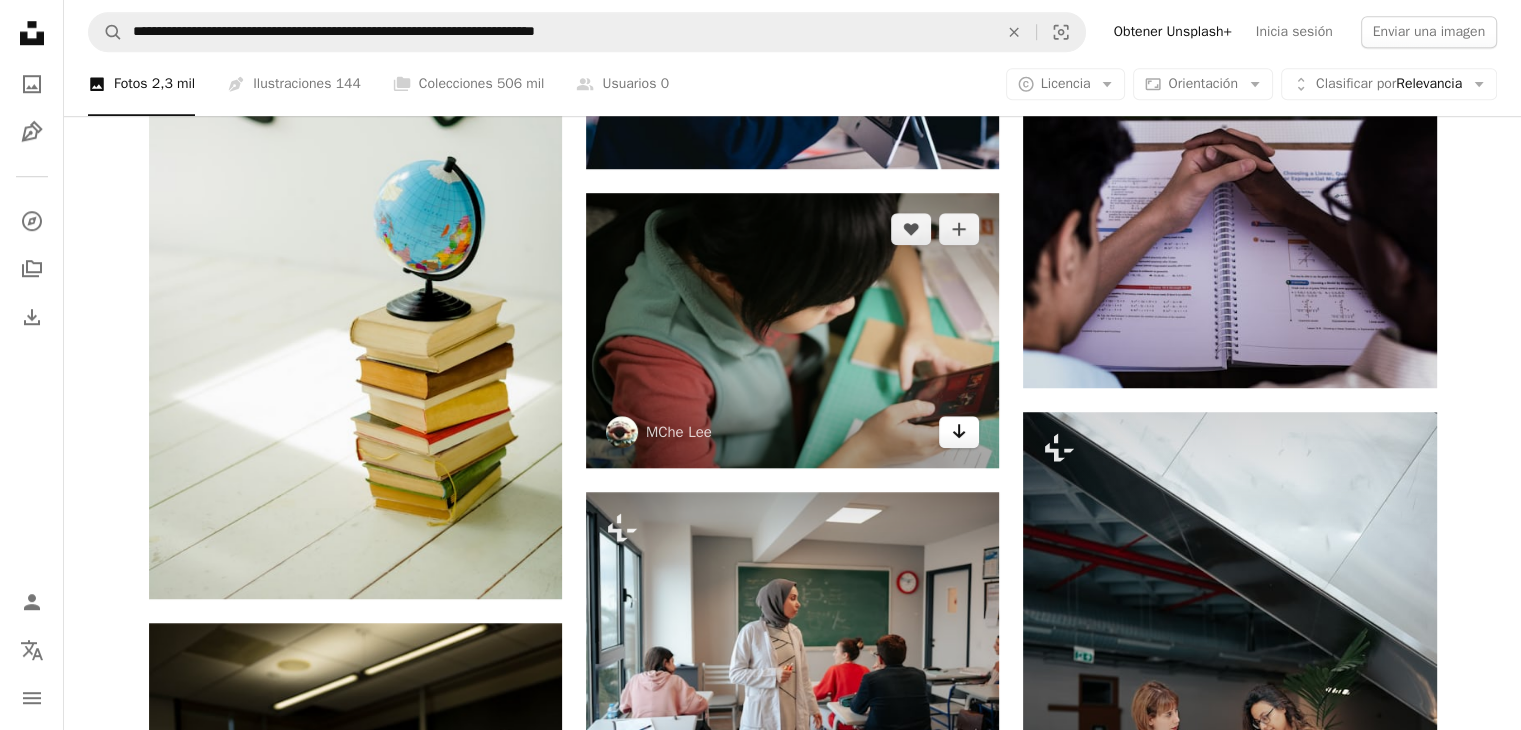 click on "Arrow pointing down" 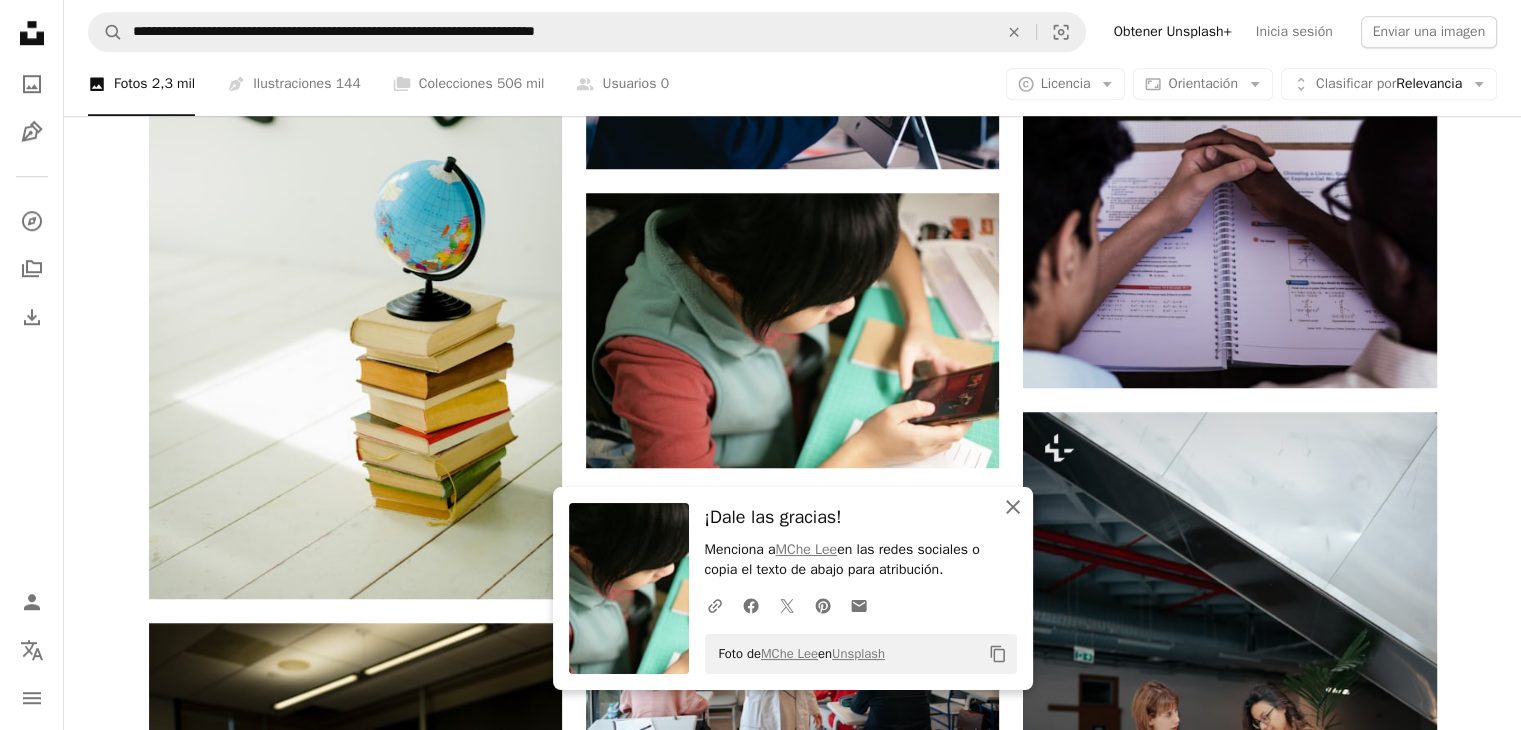click on "An X shape" 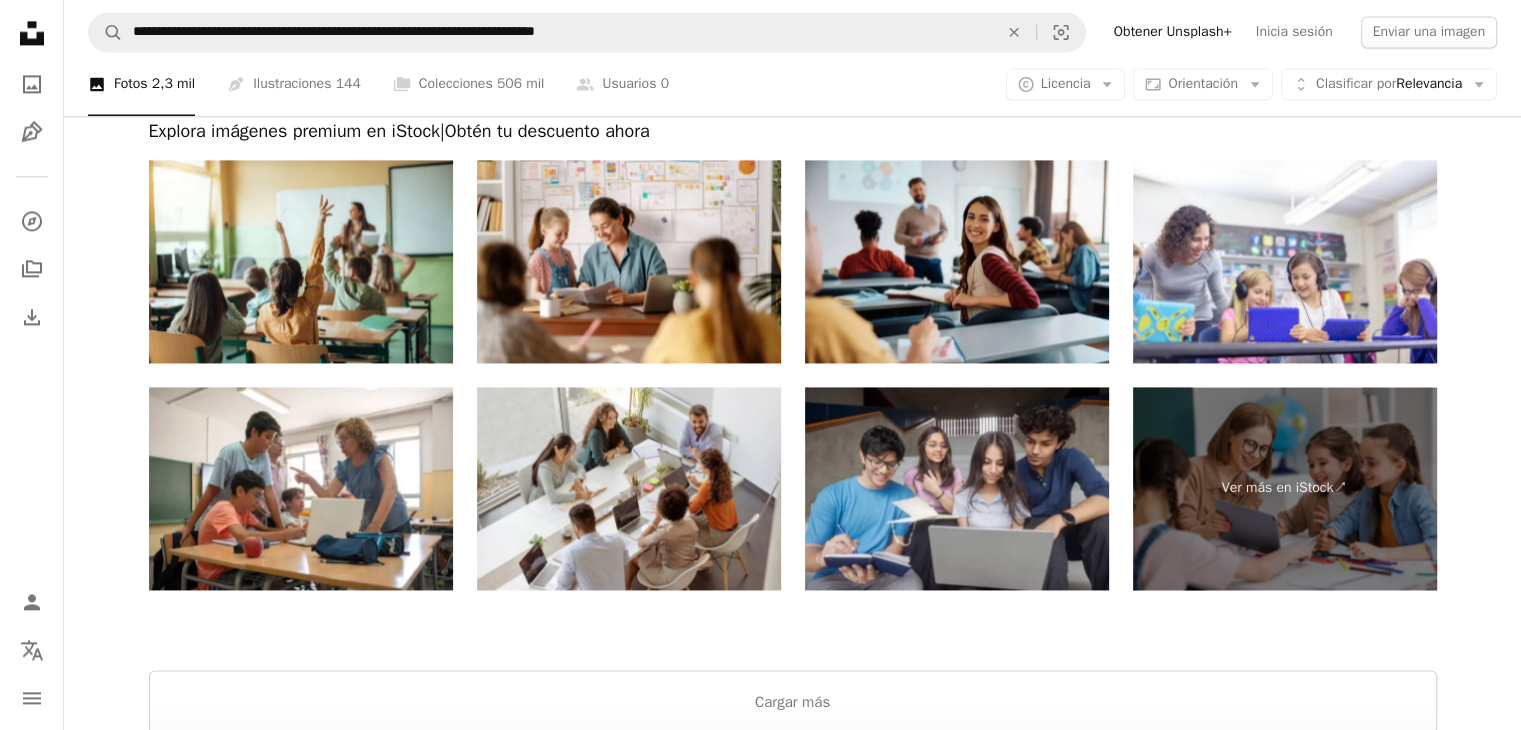 scroll, scrollTop: 2900, scrollLeft: 0, axis: vertical 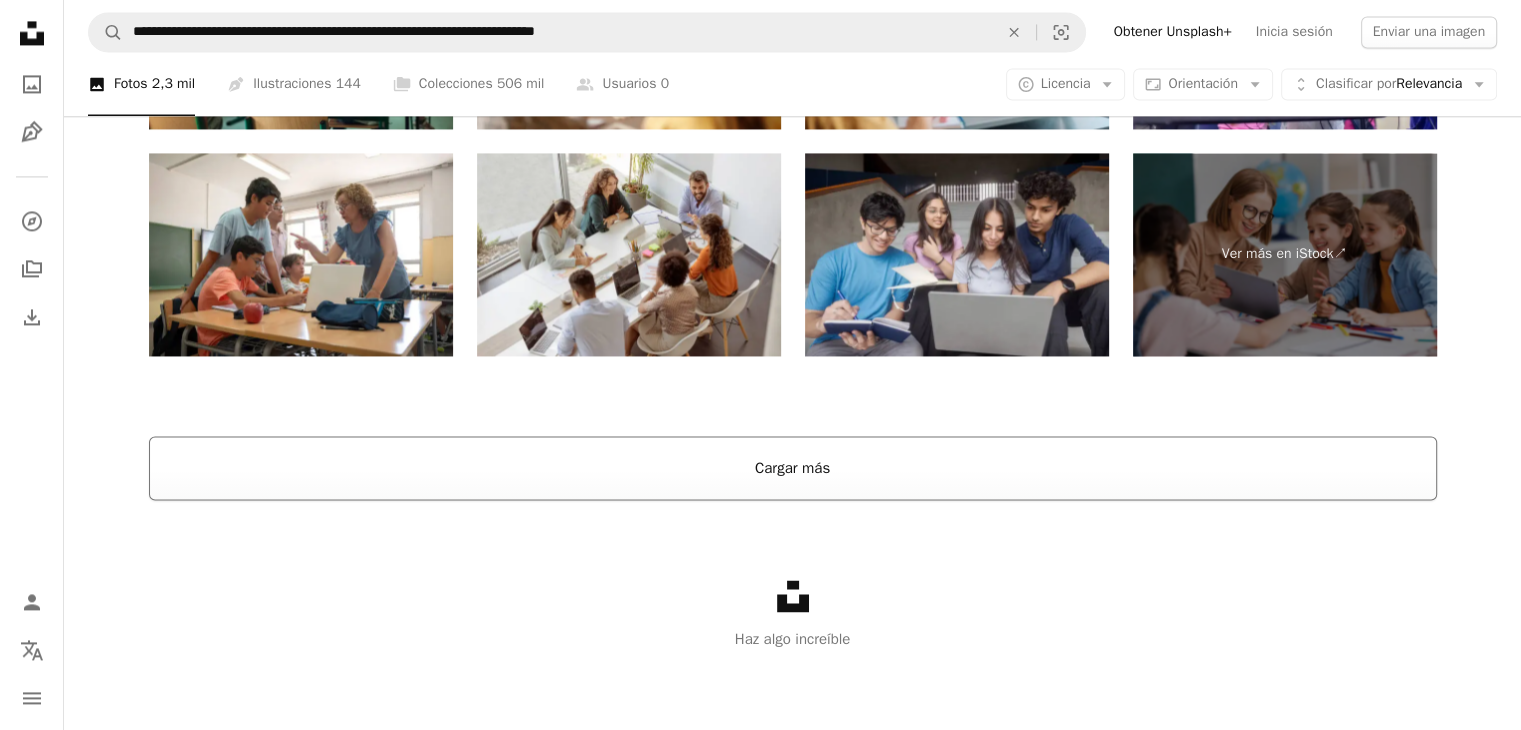 click on "Cargar más" at bounding box center [793, 468] 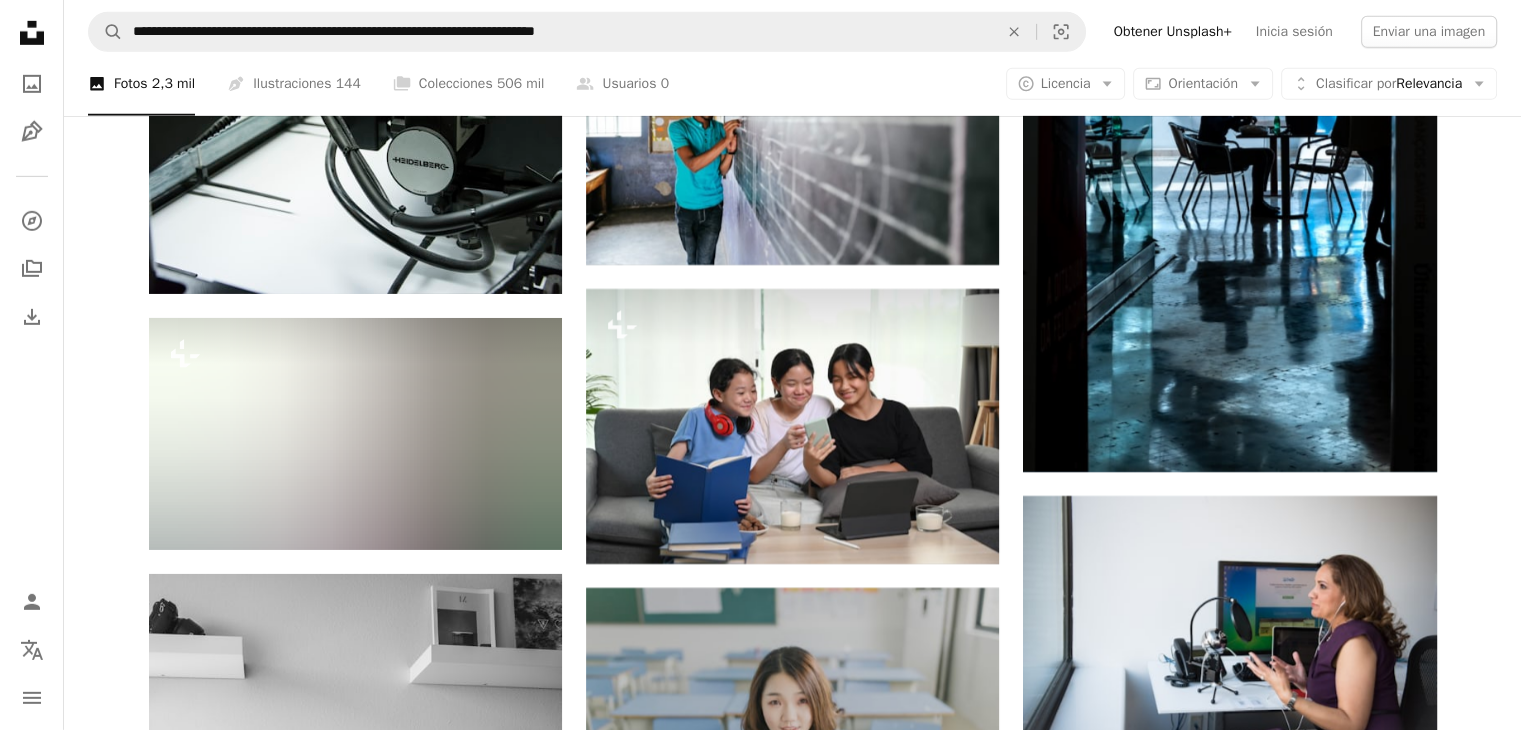 scroll, scrollTop: 6395, scrollLeft: 0, axis: vertical 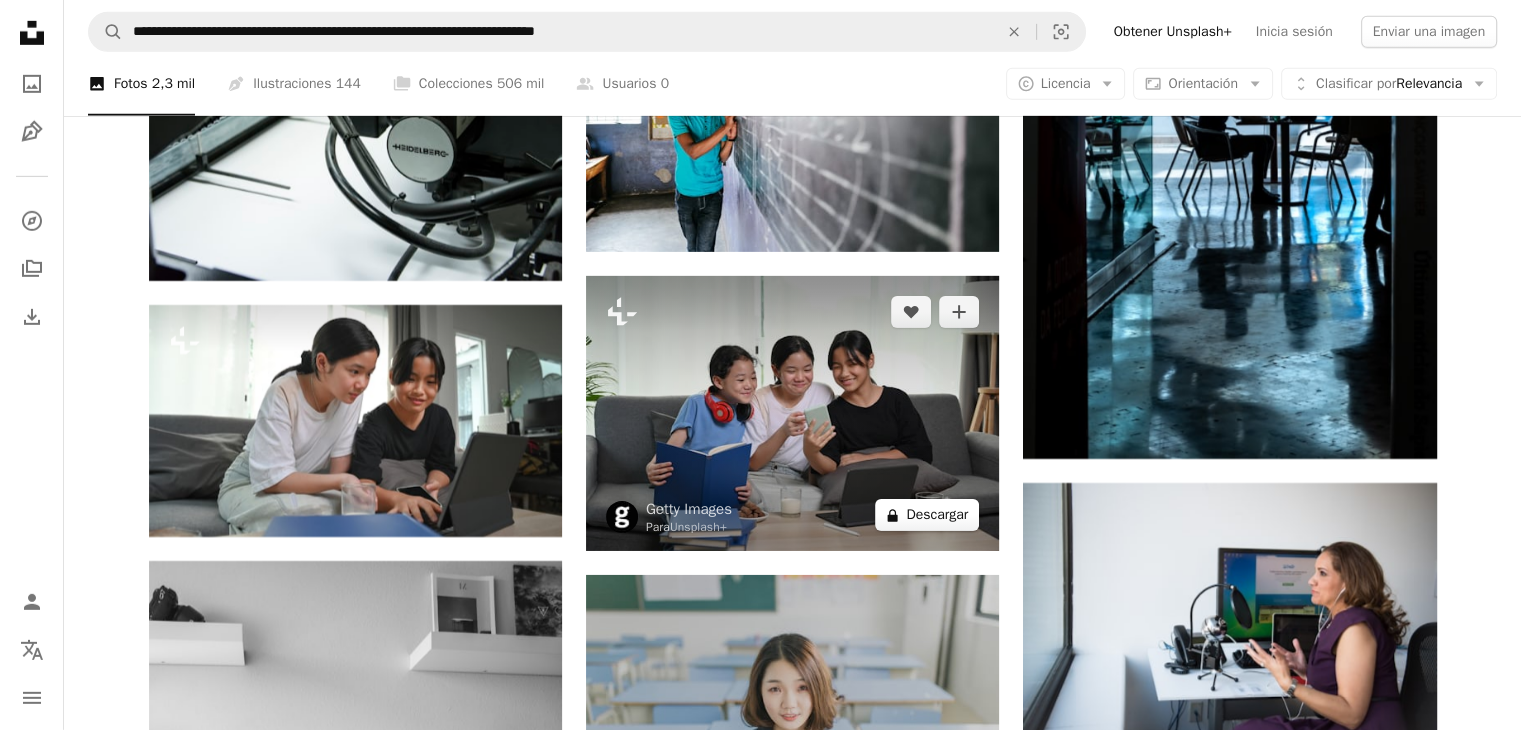 click on "A lock   Descargar" at bounding box center [927, 515] 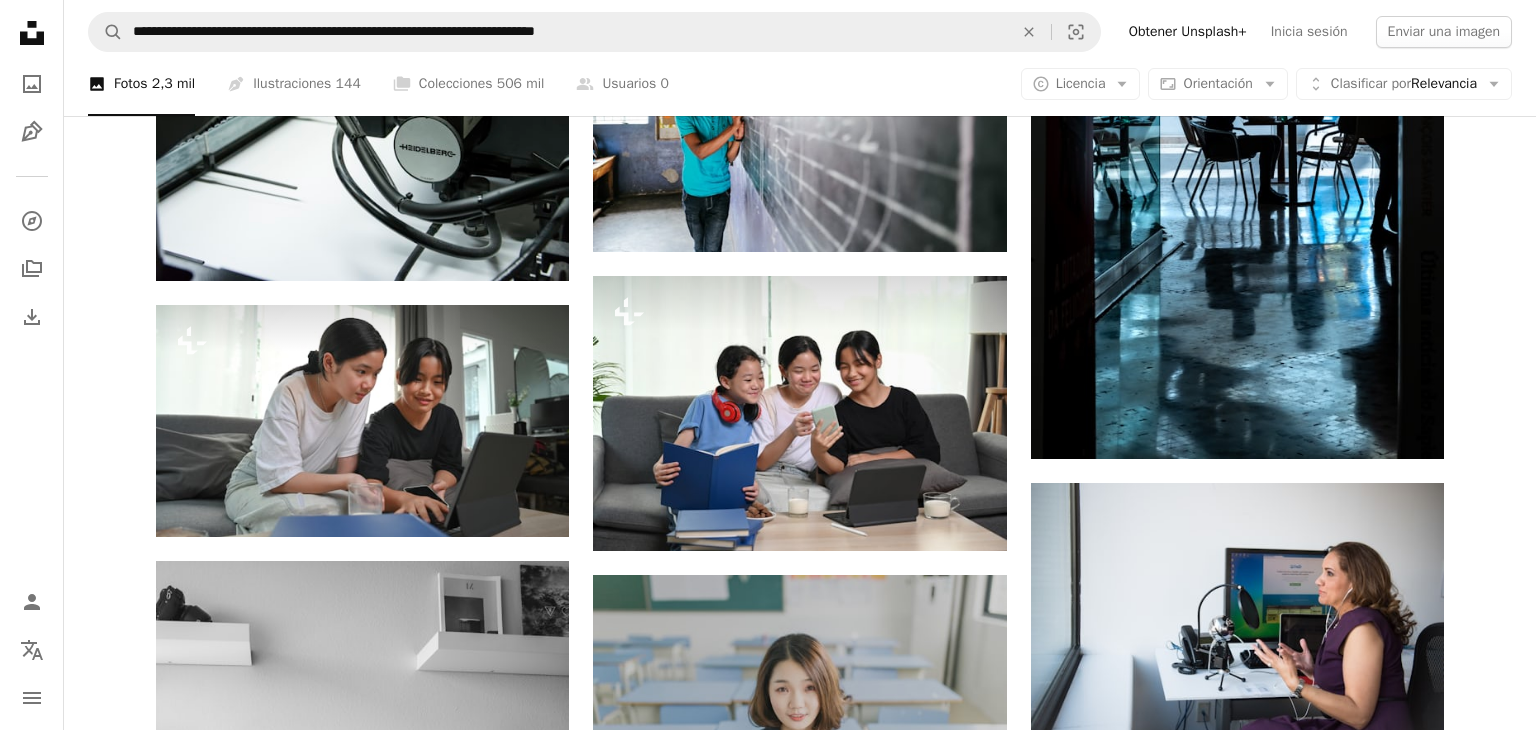 click on "An X shape Imágenes premium, listas para usar. Obtén acceso ilimitado. A plus sign Contenido solo para miembros añadido mensualmente A plus sign Descargas ilimitadas libres de derechos A plus sign Ilustraciones  Nuevo A plus sign Protecciones legales mejoradas anualmente 66 %  de descuento mensualmente 12 $   4 $ USD al mes * Obtener  Unsplash+ *Cuando se paga anualmente, se factura por adelantado  48 $ Más los impuestos aplicables. Se renueva automáticamente. Cancela cuando quieras." at bounding box center [768, 5113] 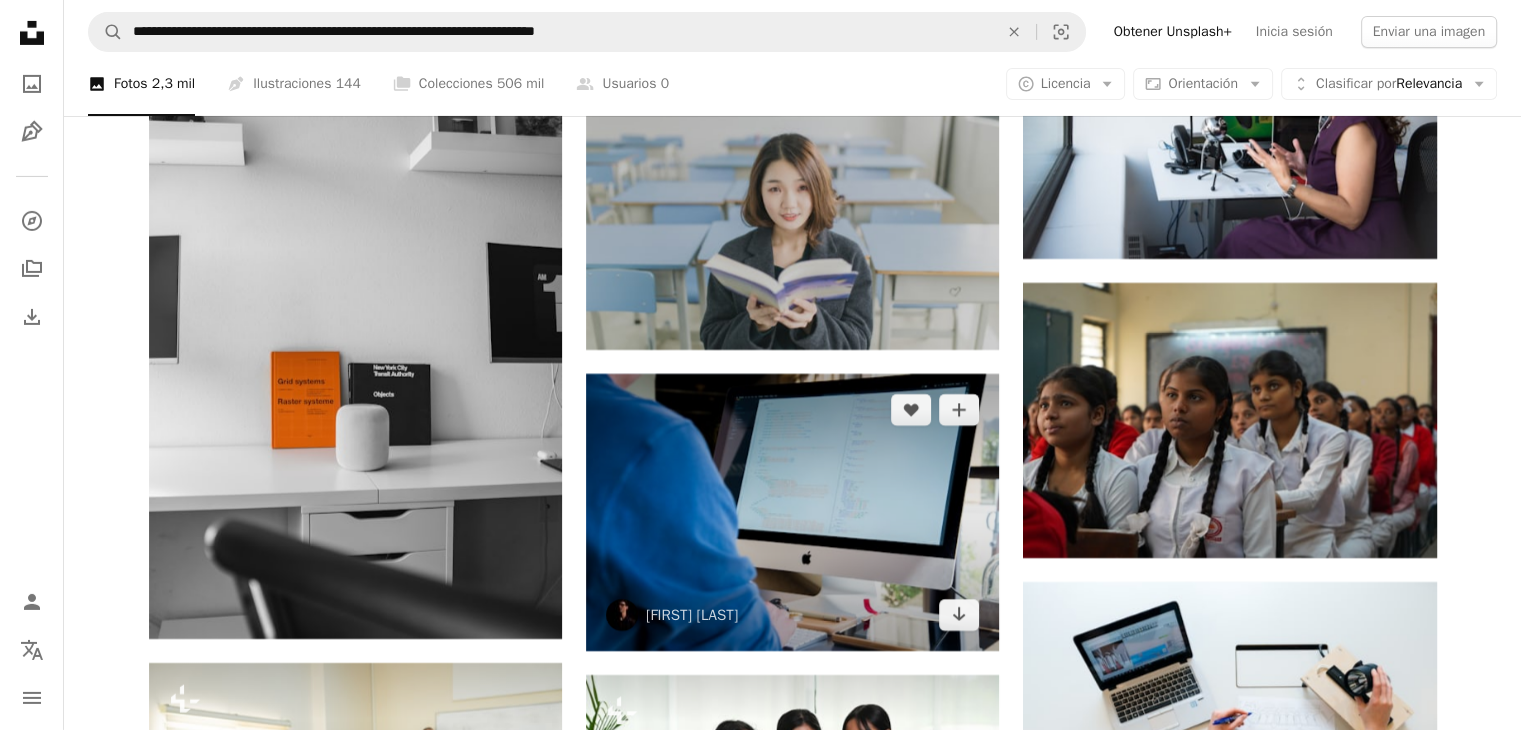 scroll, scrollTop: 7295, scrollLeft: 0, axis: vertical 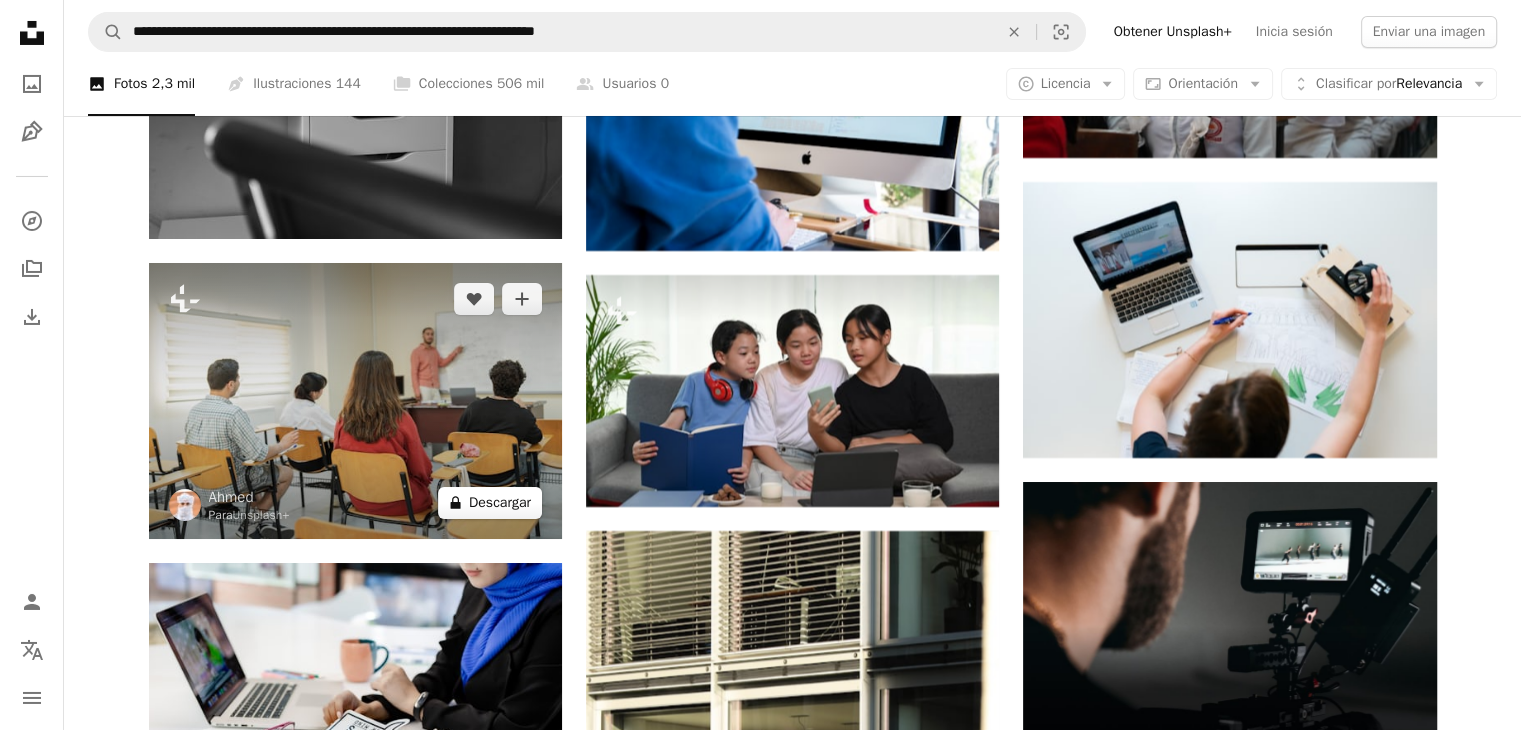 click on "A lock   Descargar" at bounding box center [490, 503] 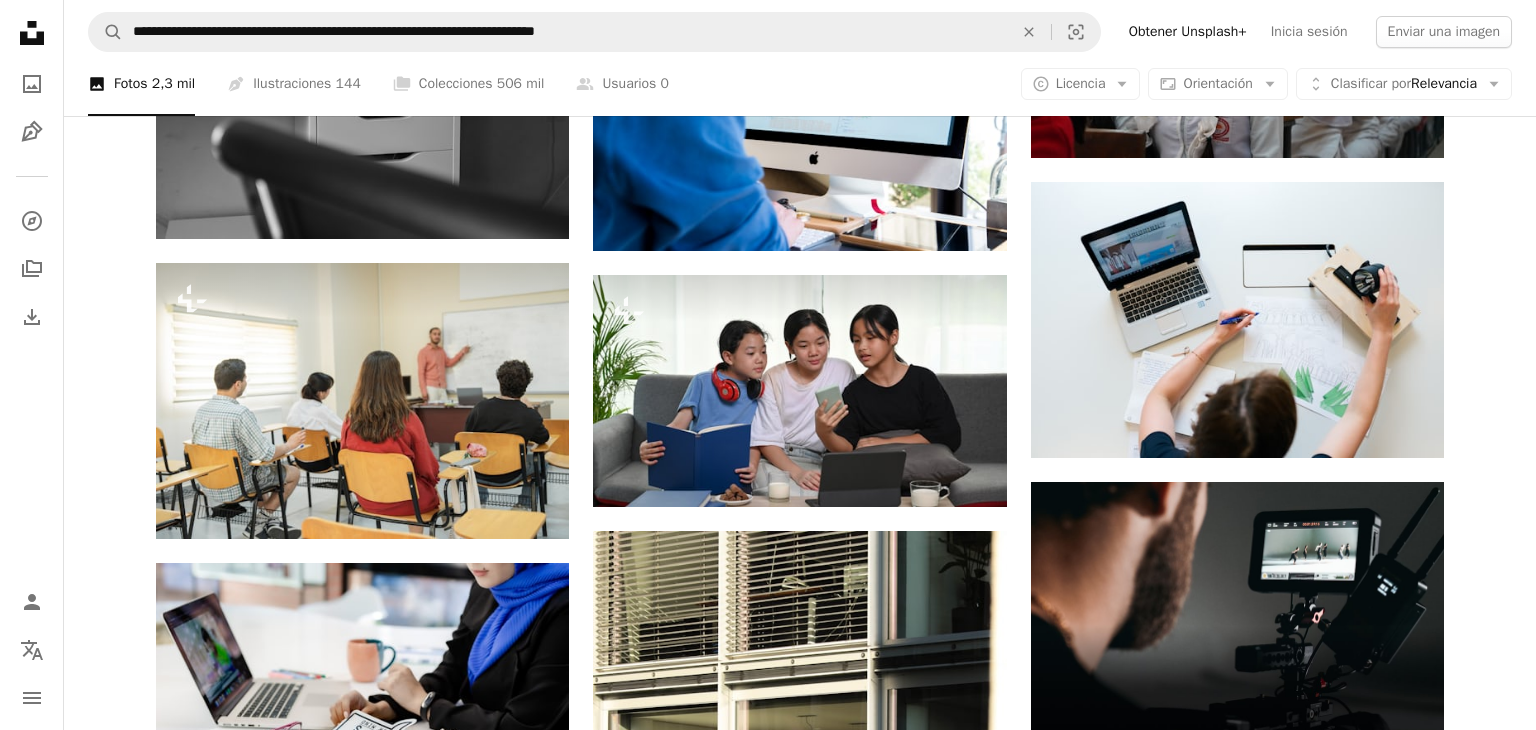 click on "An X shape Imágenes premium, listas para usar. Obtén acceso ilimitado. A plus sign Contenido solo para miembros añadido mensualmente A plus sign Descargas ilimitadas libres de derechos A plus sign Ilustraciones  Nuevo A plus sign Protecciones legales mejoradas anualmente 66 %  de descuento mensualmente 12 $   4 $ USD al mes * Obtener  Unsplash+ *Cuando se paga anualmente, se factura por adelantado  48 $ Más los impuestos aplicables. Se renueva automáticamente. Cancela cuando quieras." at bounding box center (768, 4214) 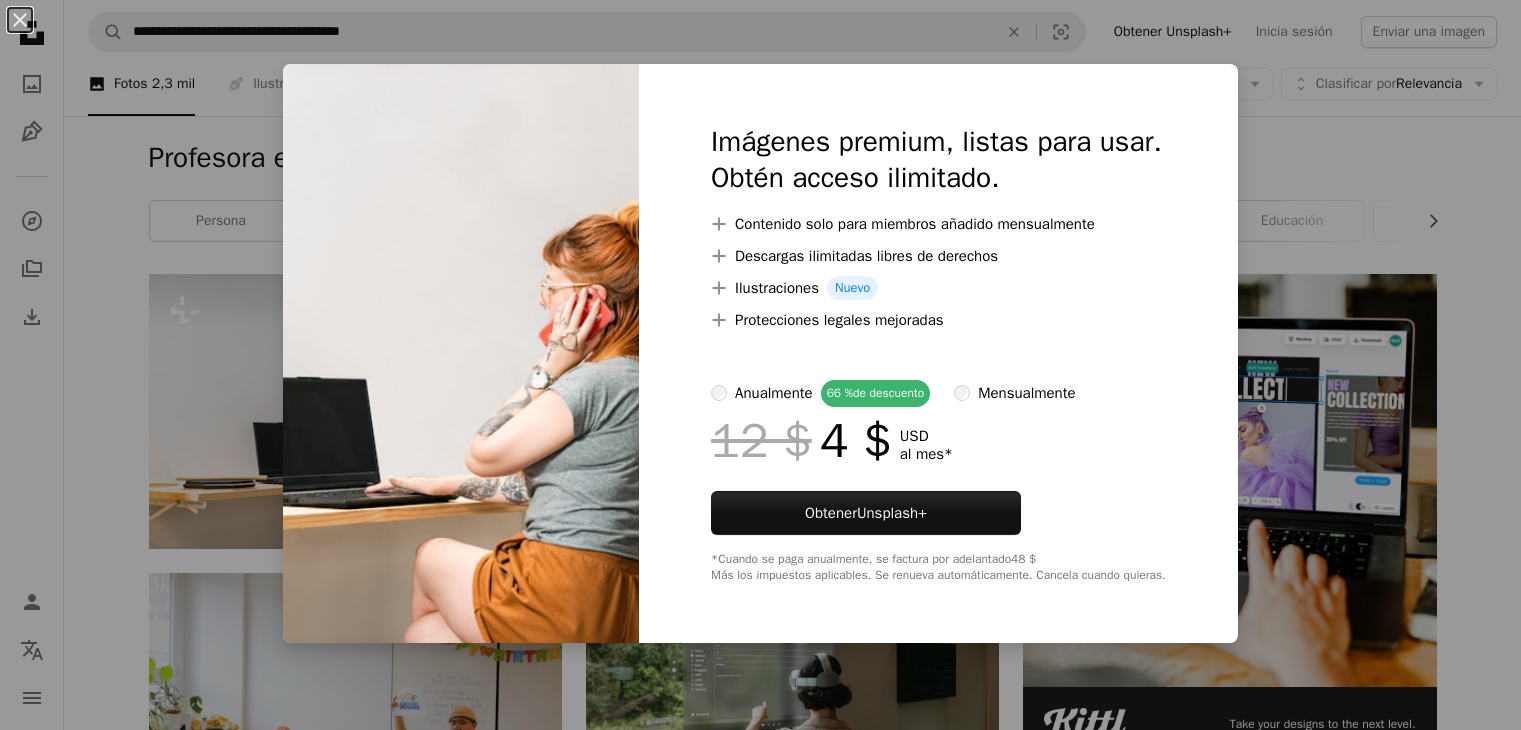scroll, scrollTop: 0, scrollLeft: 0, axis: both 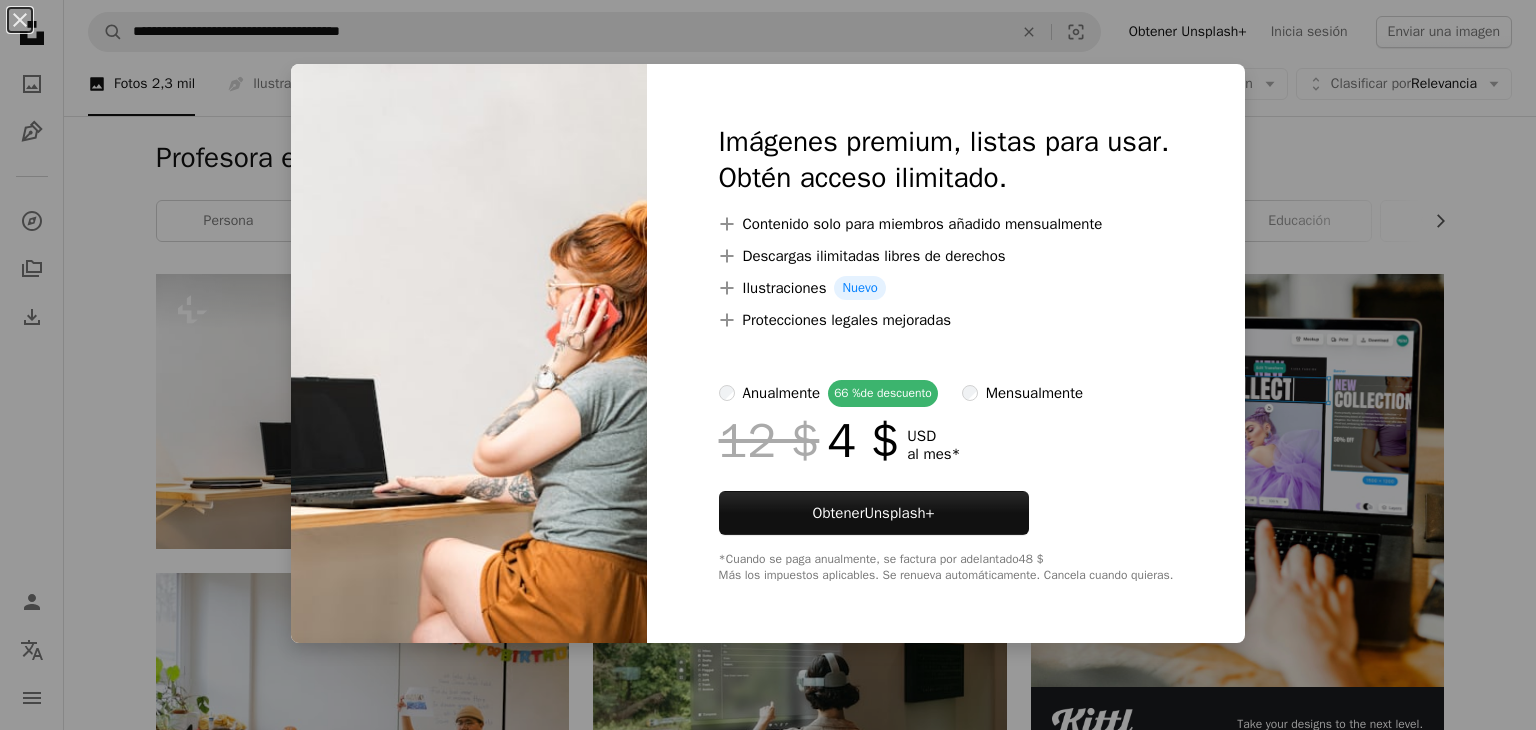 click on "An X shape Imágenes premium, listas para usar. Obtén acceso ilimitado. A plus sign Contenido solo para miembros añadido mensualmente A plus sign Descargas ilimitadas libres de derechos A plus sign Ilustraciones  Nuevo A plus sign Protecciones legales mejoradas anualmente 66 %  de descuento mensualmente 12 $   4 $ USD al mes * Obtener  Unsplash+ *Cuando se paga anualmente, se factura por adelantado  48 $ Más los impuestos aplicables. Se renueva automáticamente. Cancela cuando quieras." at bounding box center (768, 365) 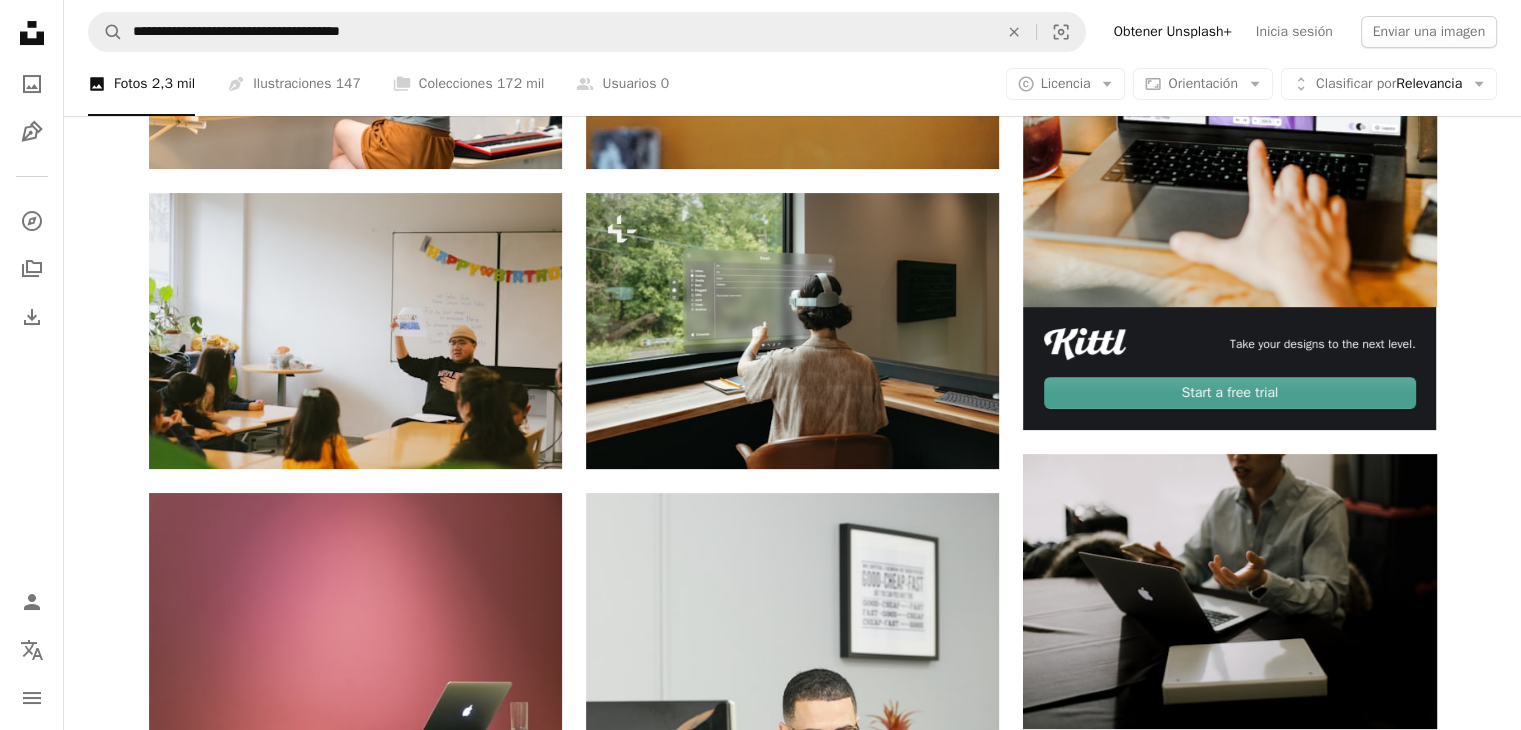 scroll, scrollTop: 400, scrollLeft: 0, axis: vertical 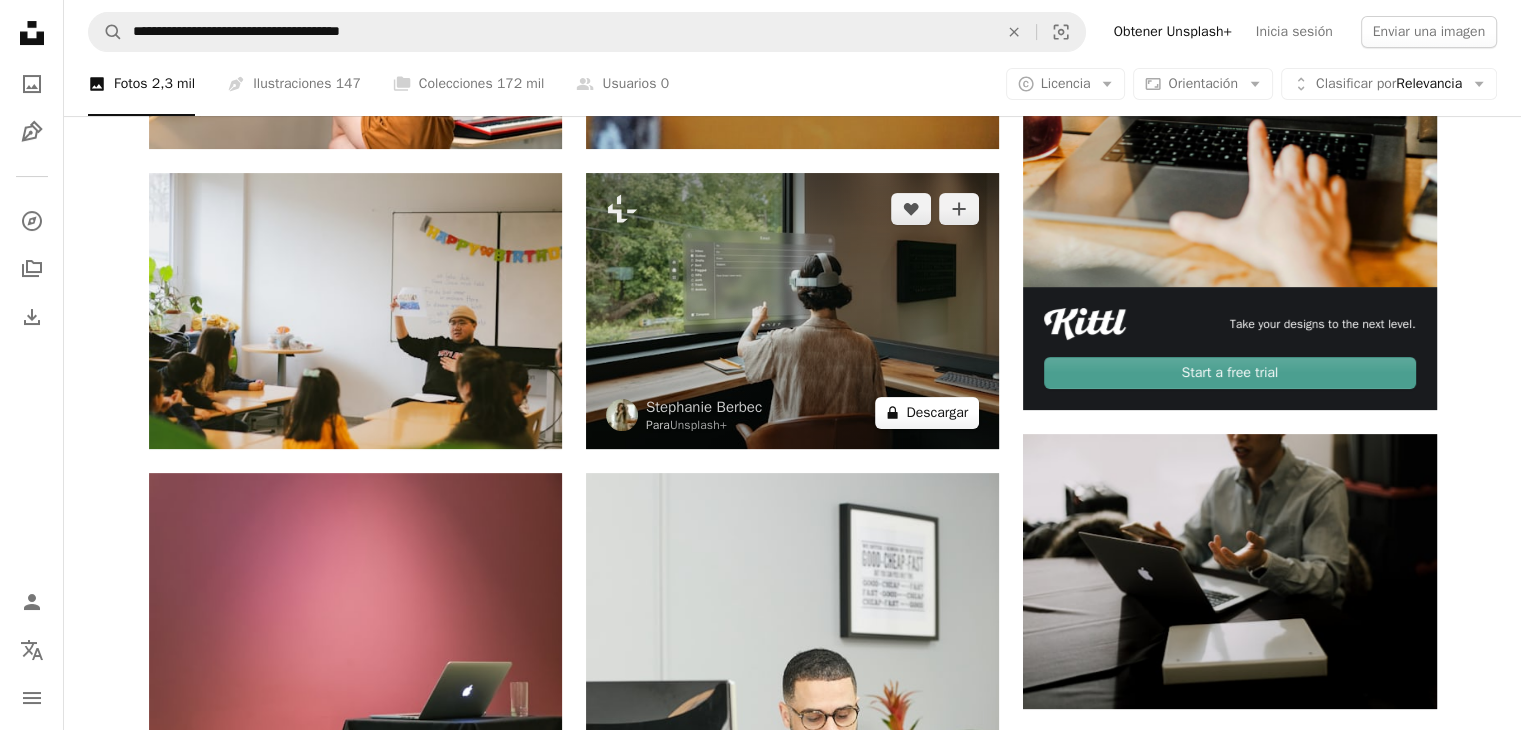click on "A lock   Descargar" at bounding box center (927, 413) 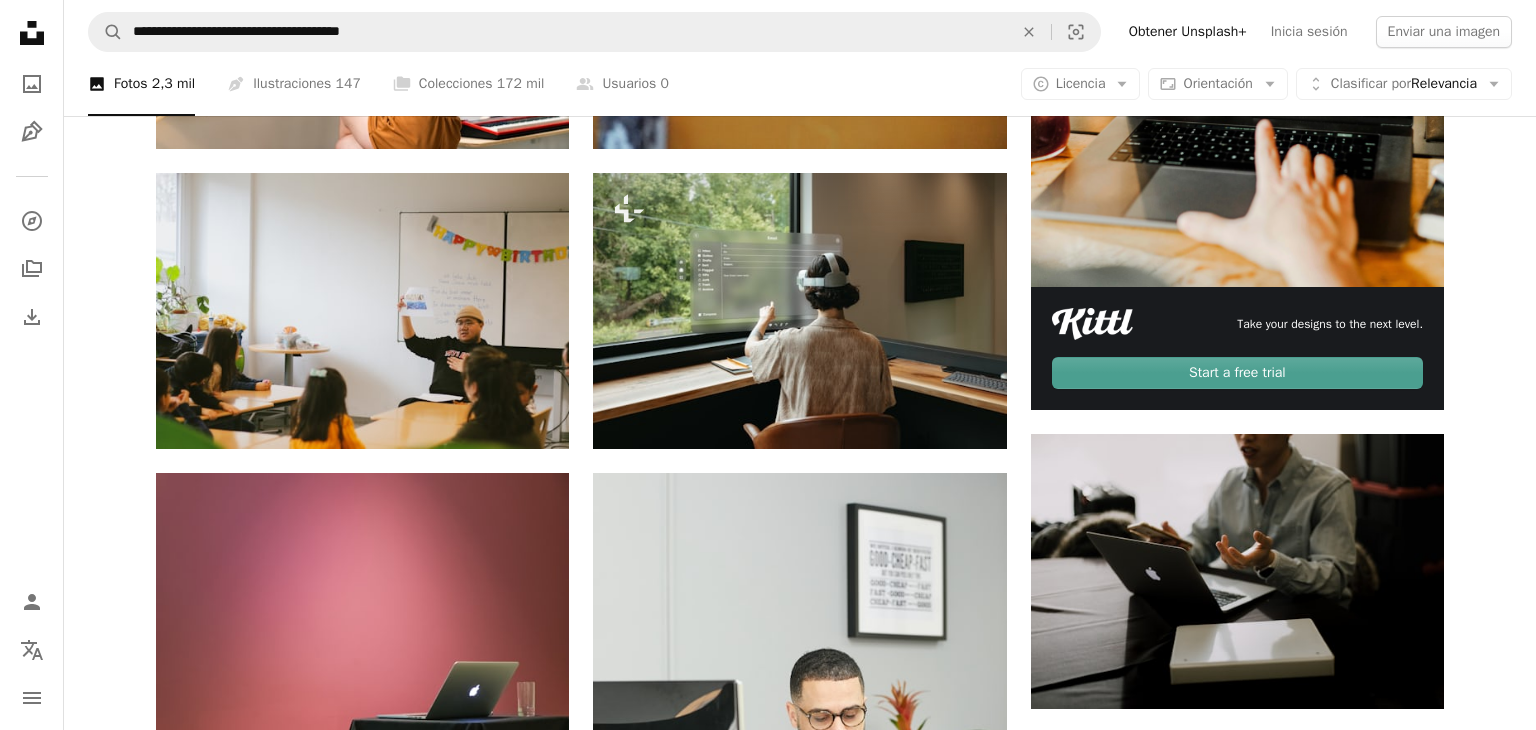 click on "An X shape Imágenes premium, listas para usar. Obtén acceso ilimitado. A plus sign Contenido solo para miembros añadido mensualmente A plus sign Descargas ilimitadas libres de derechos A plus sign Ilustraciones  Nuevo A plus sign Protecciones legales mejoradas anualmente 66 %  de descuento mensualmente 12 $   4 $ USD al mes * Obtener  Unsplash+ *Cuando se paga anualmente, se factura por adelantado  48 $ Más los impuestos aplicables. Se renueva automáticamente. Cancela cuando quieras." at bounding box center (768, 4176) 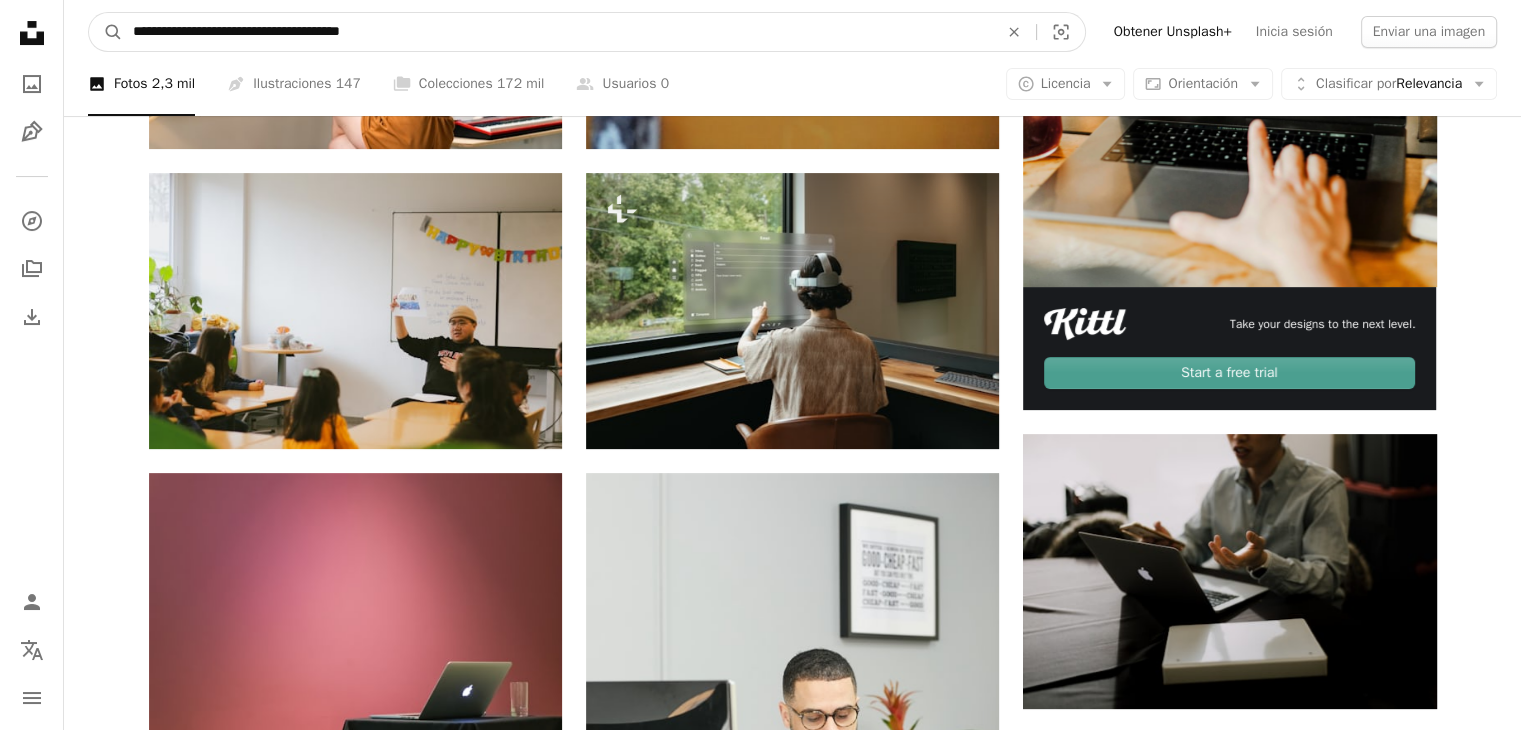 click on "**********" at bounding box center (557, 32) 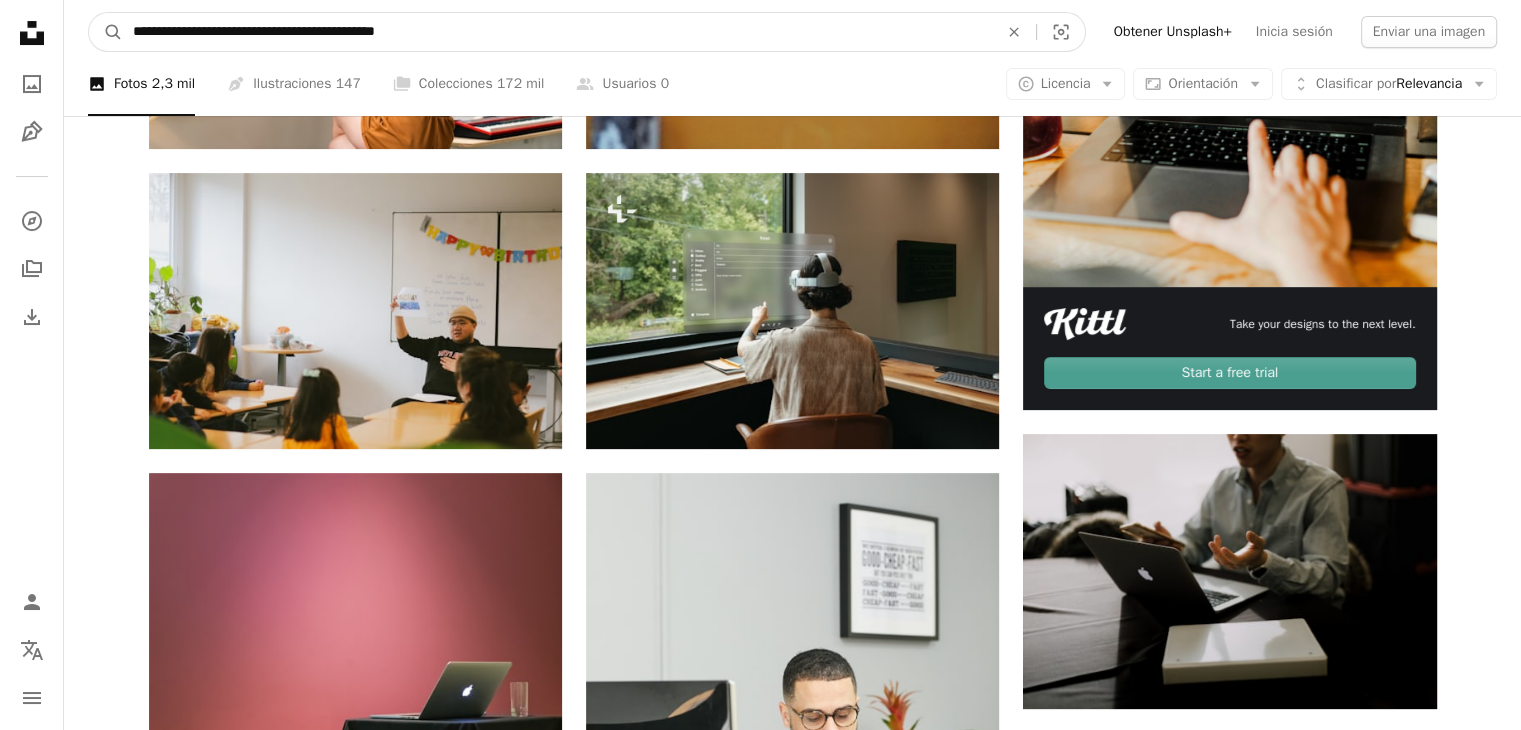 type on "**********" 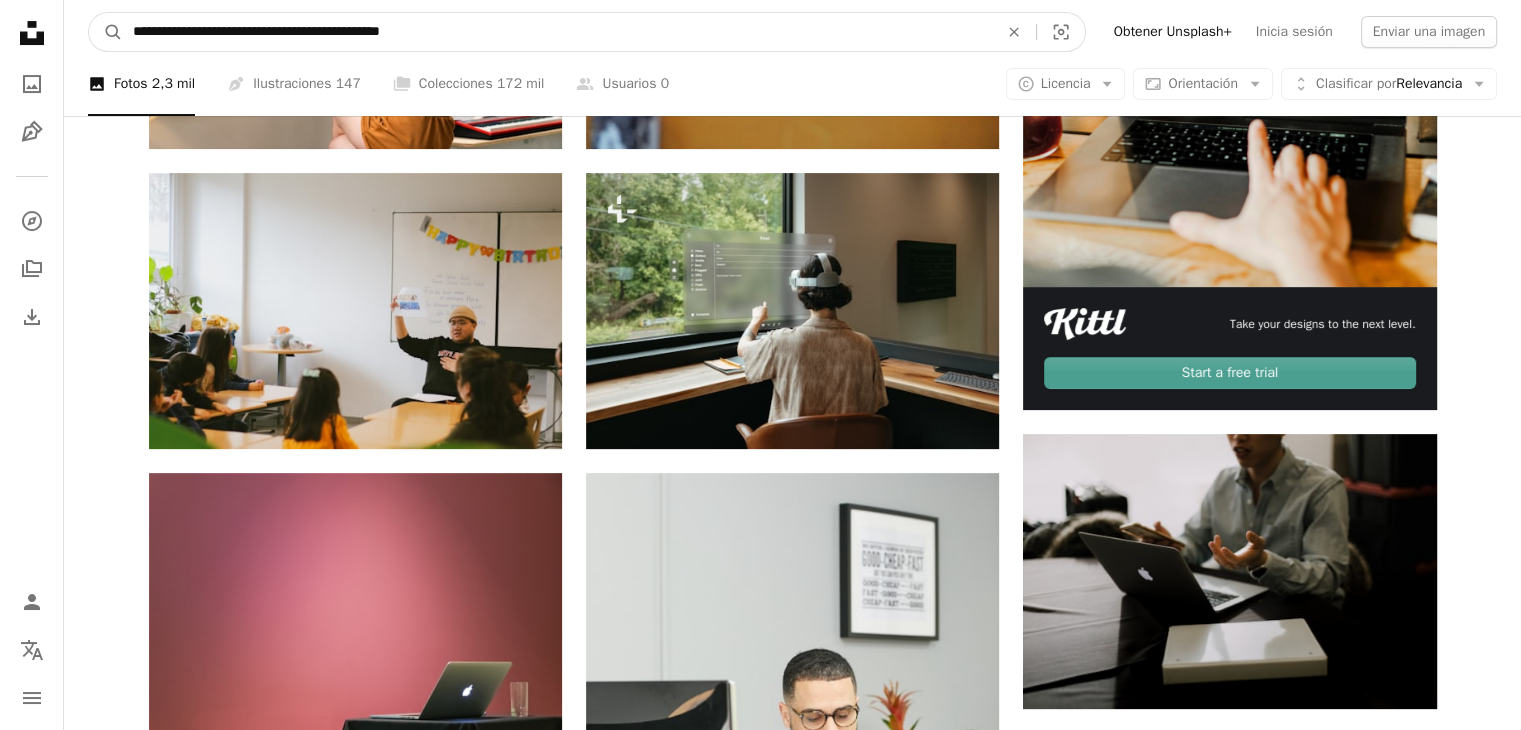 click on "A magnifying glass" at bounding box center (106, 32) 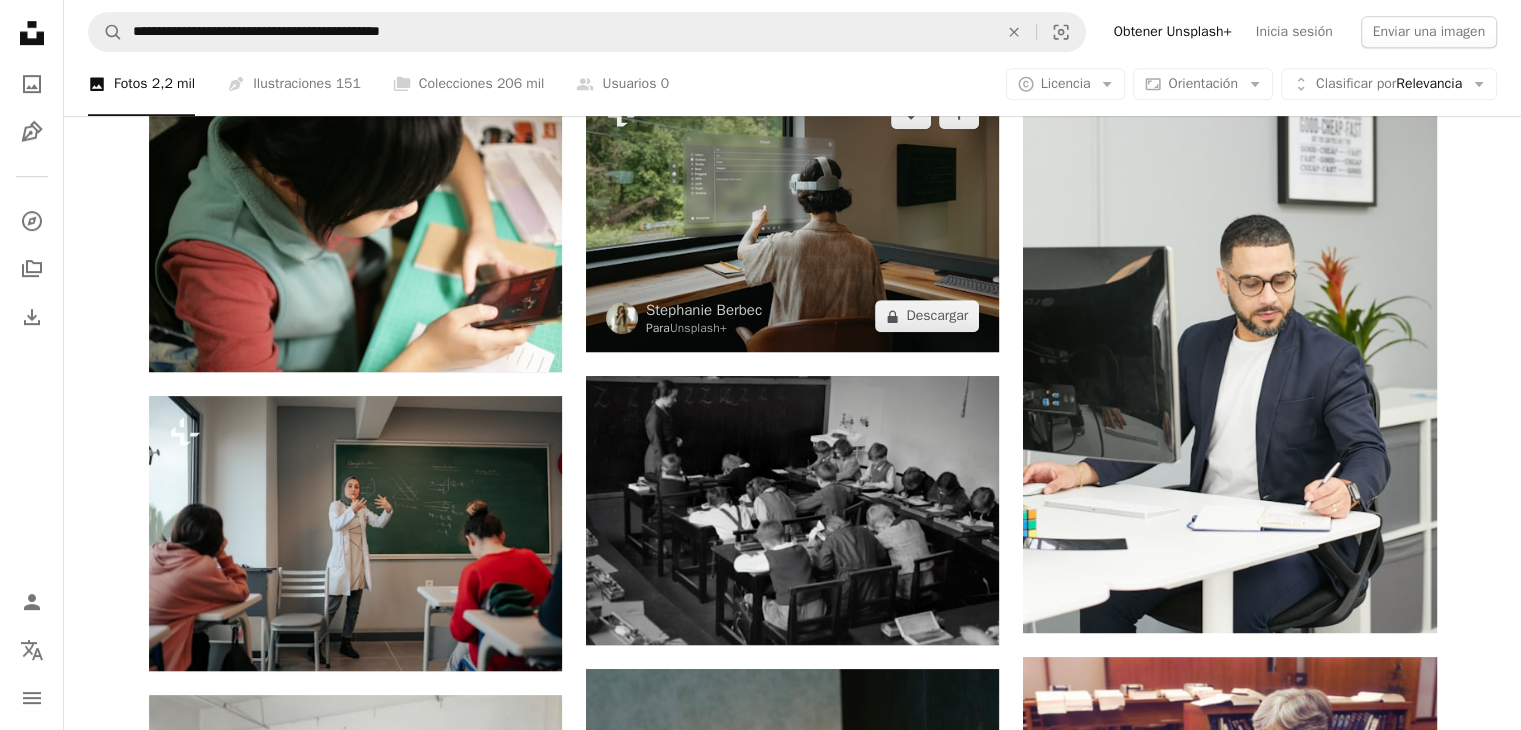 scroll, scrollTop: 1100, scrollLeft: 0, axis: vertical 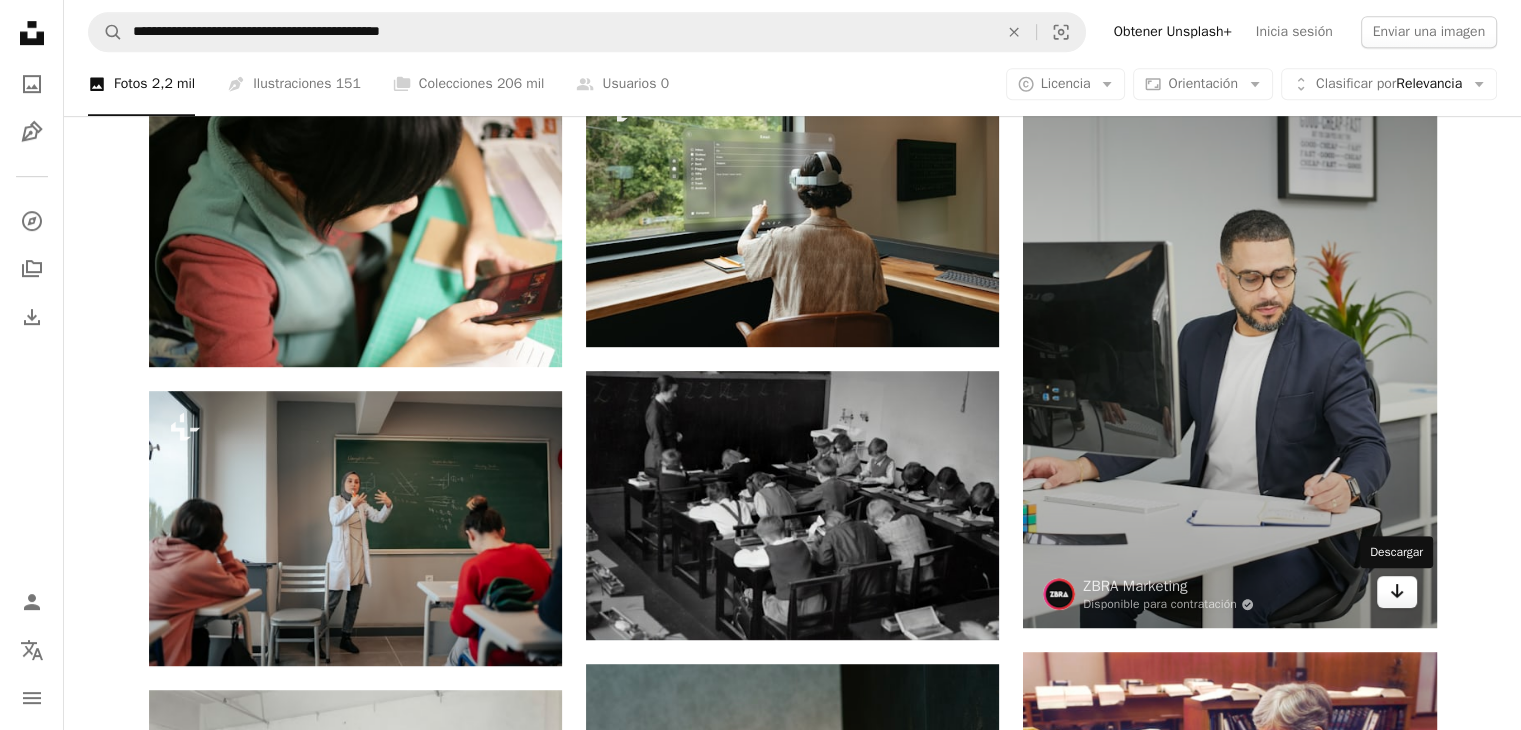 click on "Arrow pointing down" 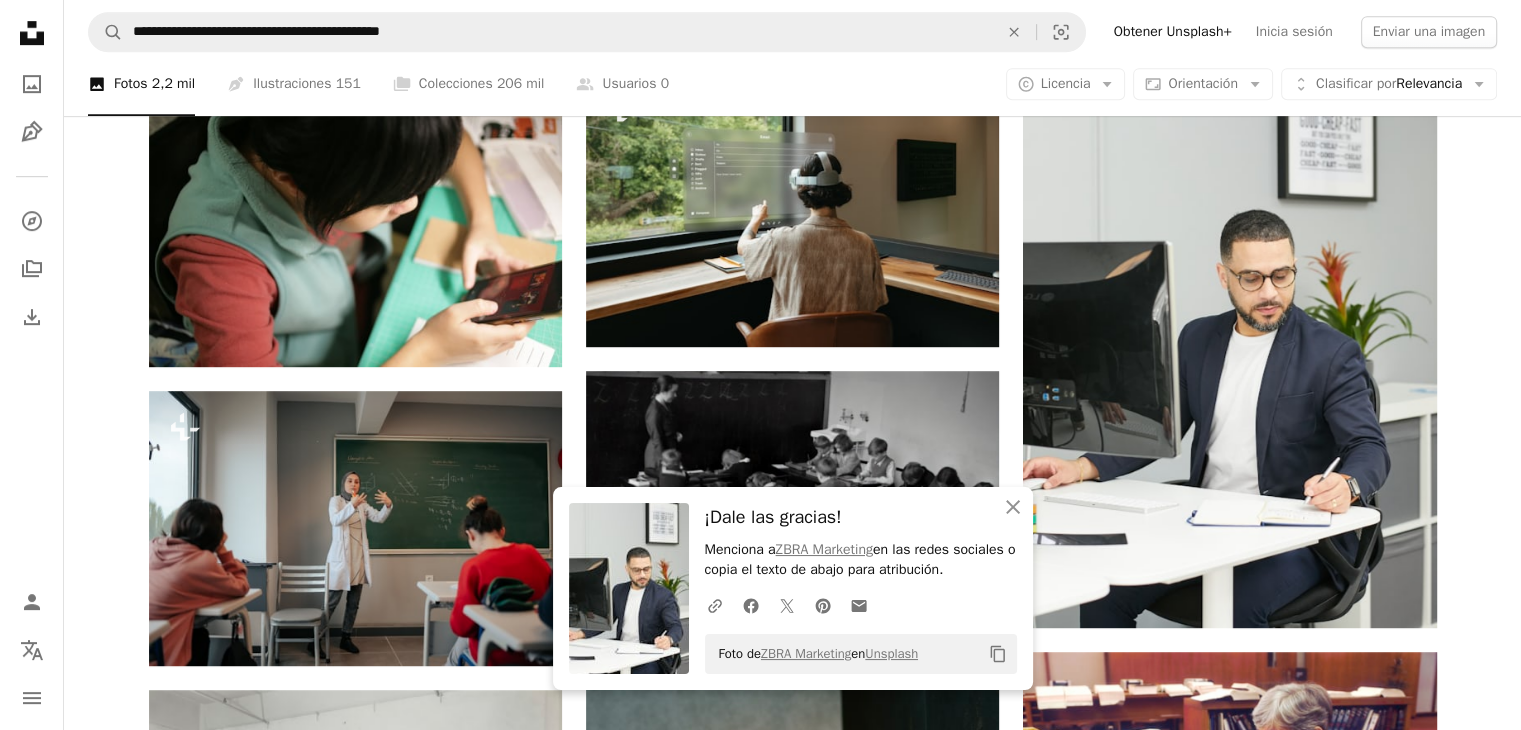 click on "[FIRST] [LAST]" at bounding box center [792, 522] 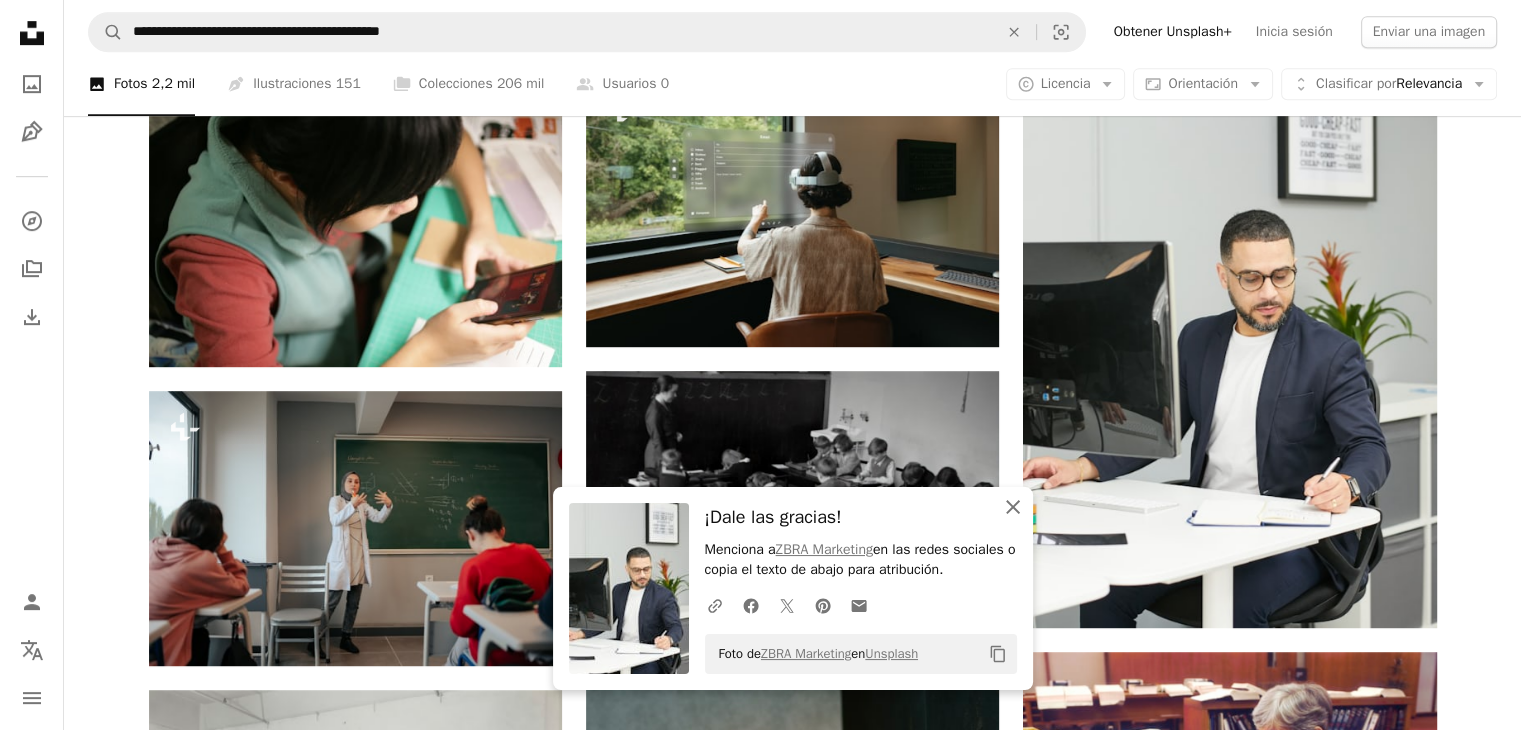 click on "An X shape" 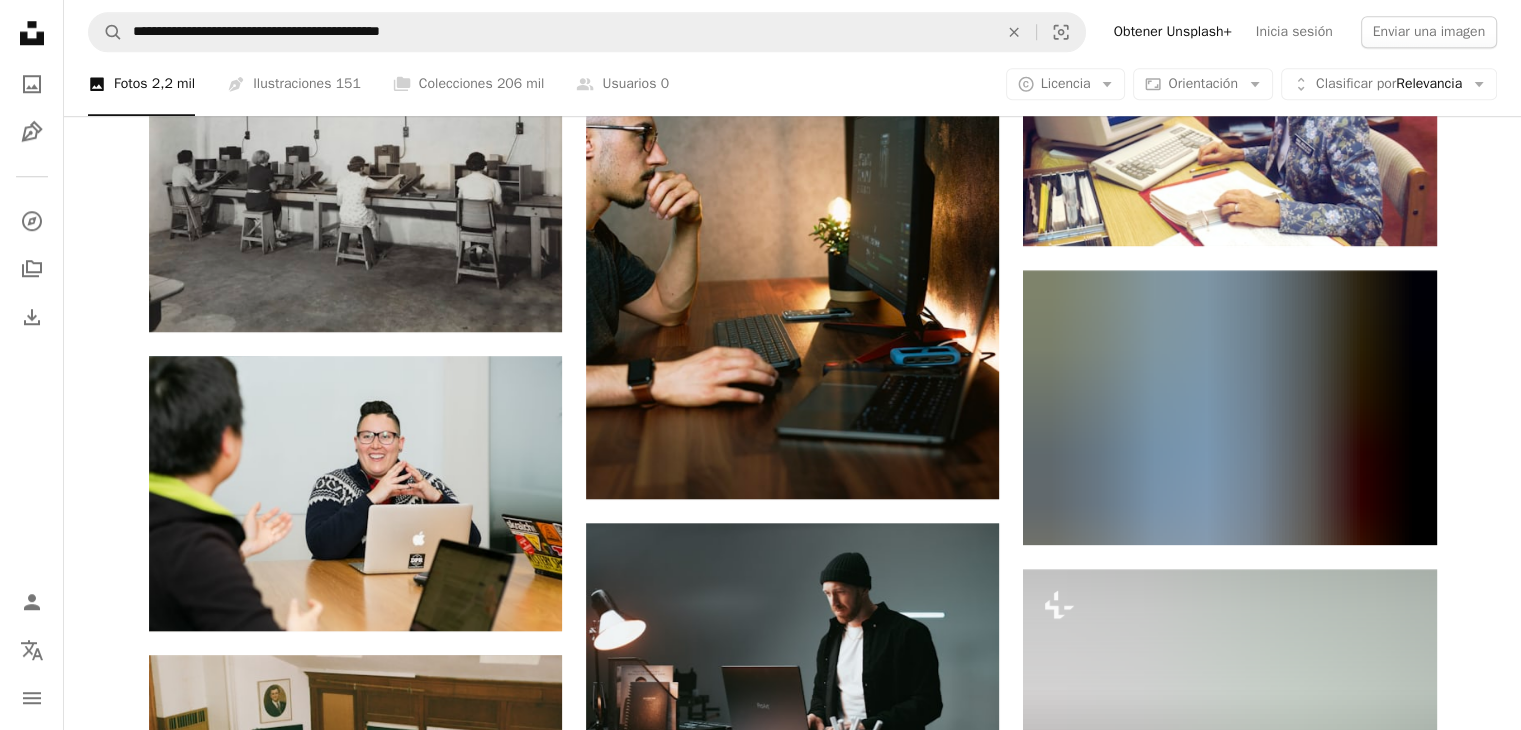 scroll, scrollTop: 1800, scrollLeft: 0, axis: vertical 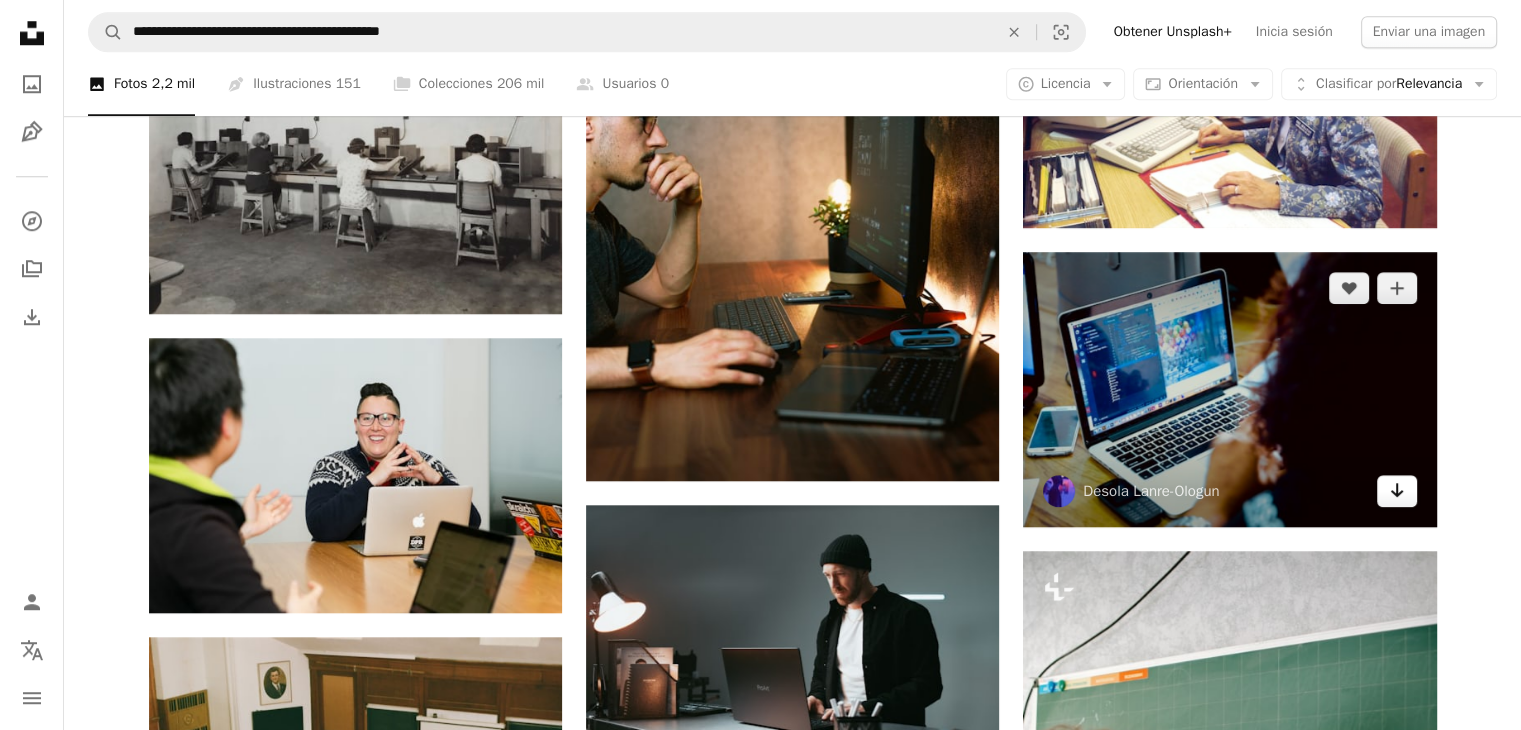 click on "Arrow pointing down" 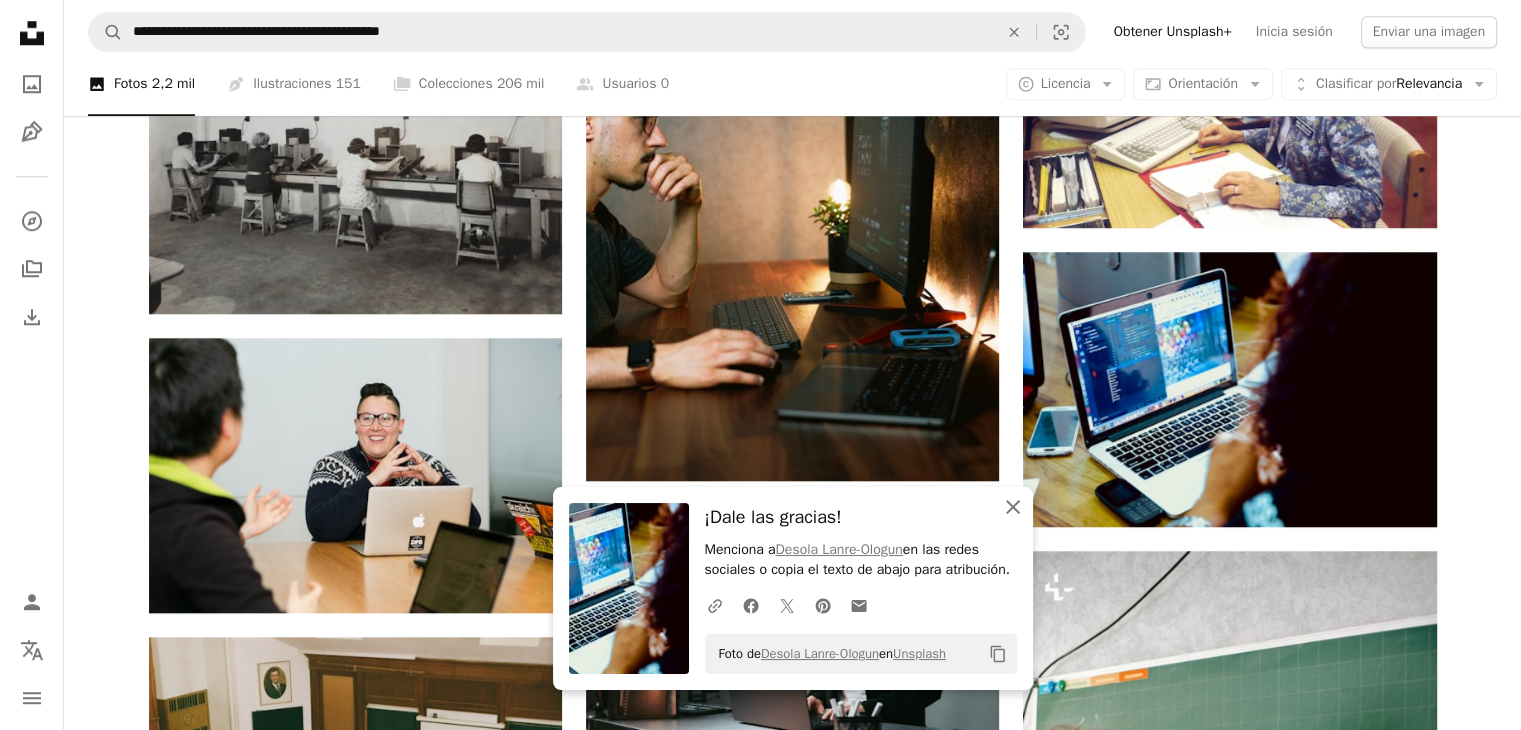 click on "An X shape" 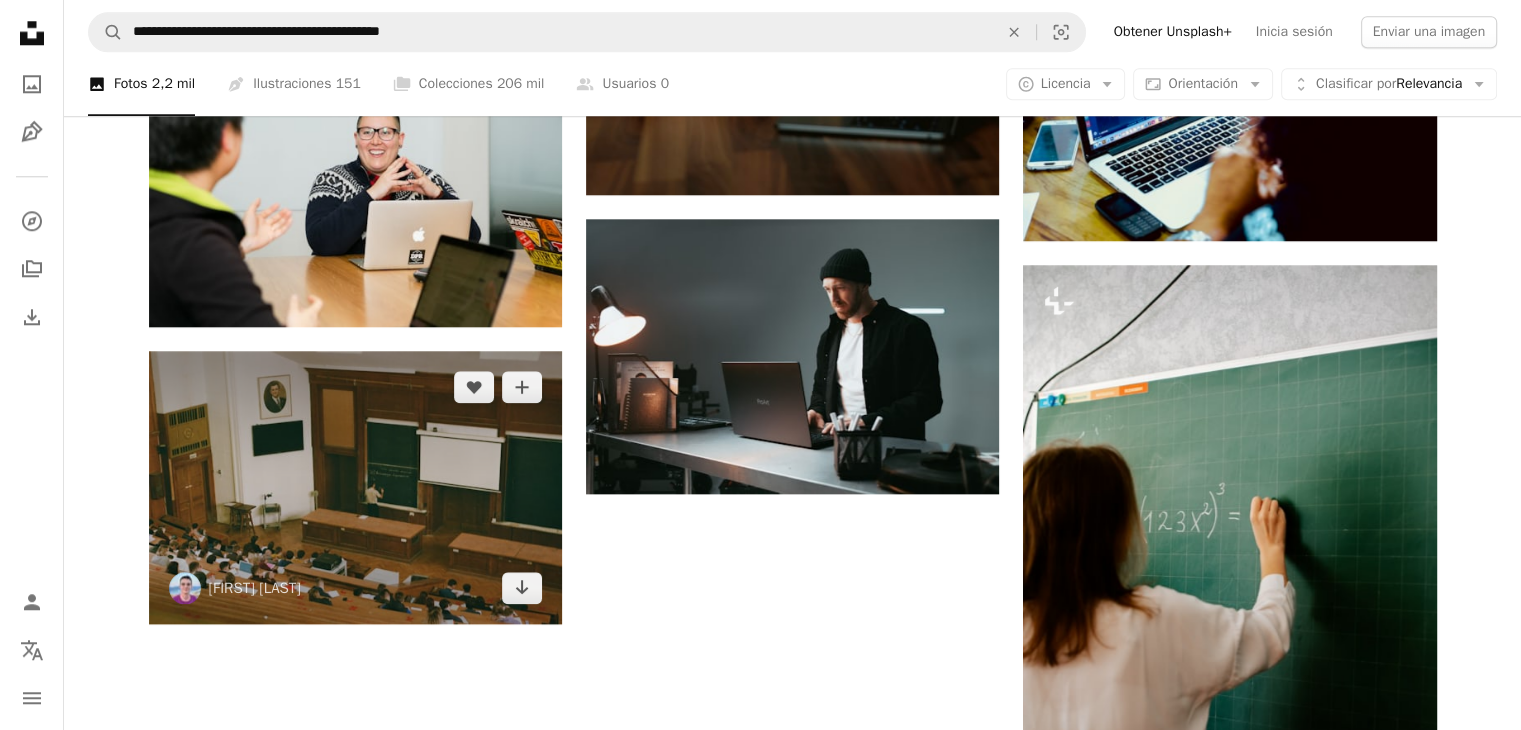 scroll, scrollTop: 2300, scrollLeft: 0, axis: vertical 